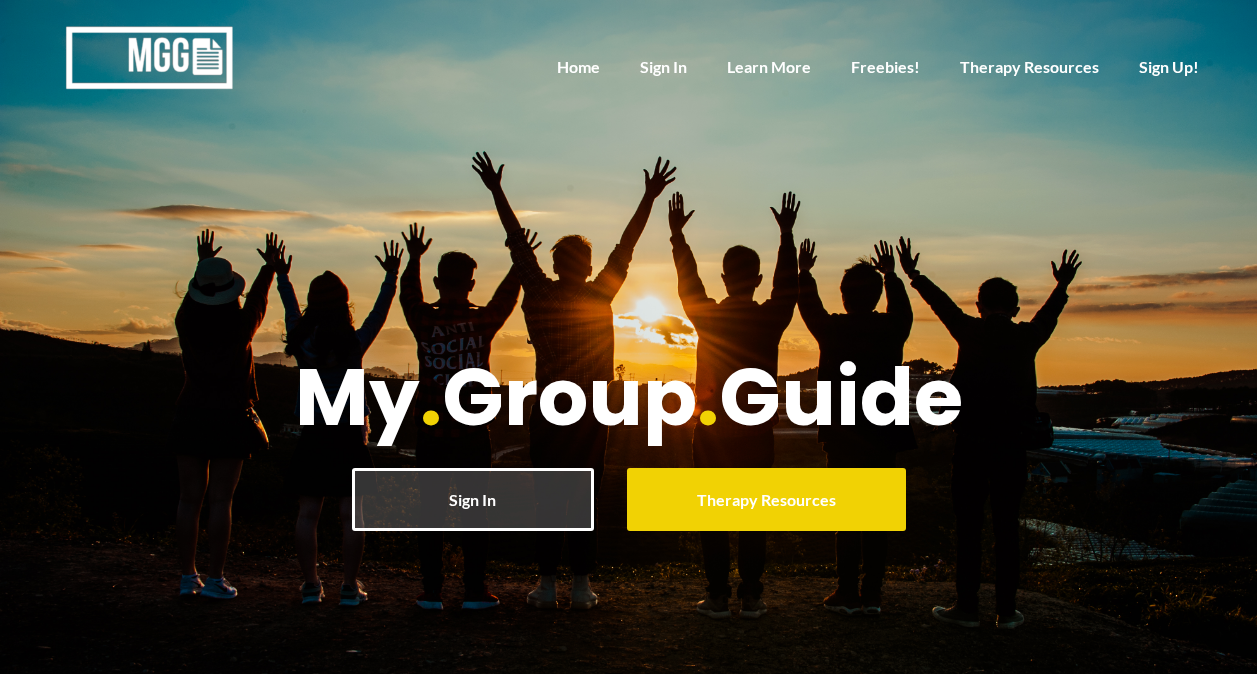 scroll, scrollTop: 0, scrollLeft: 0, axis: both 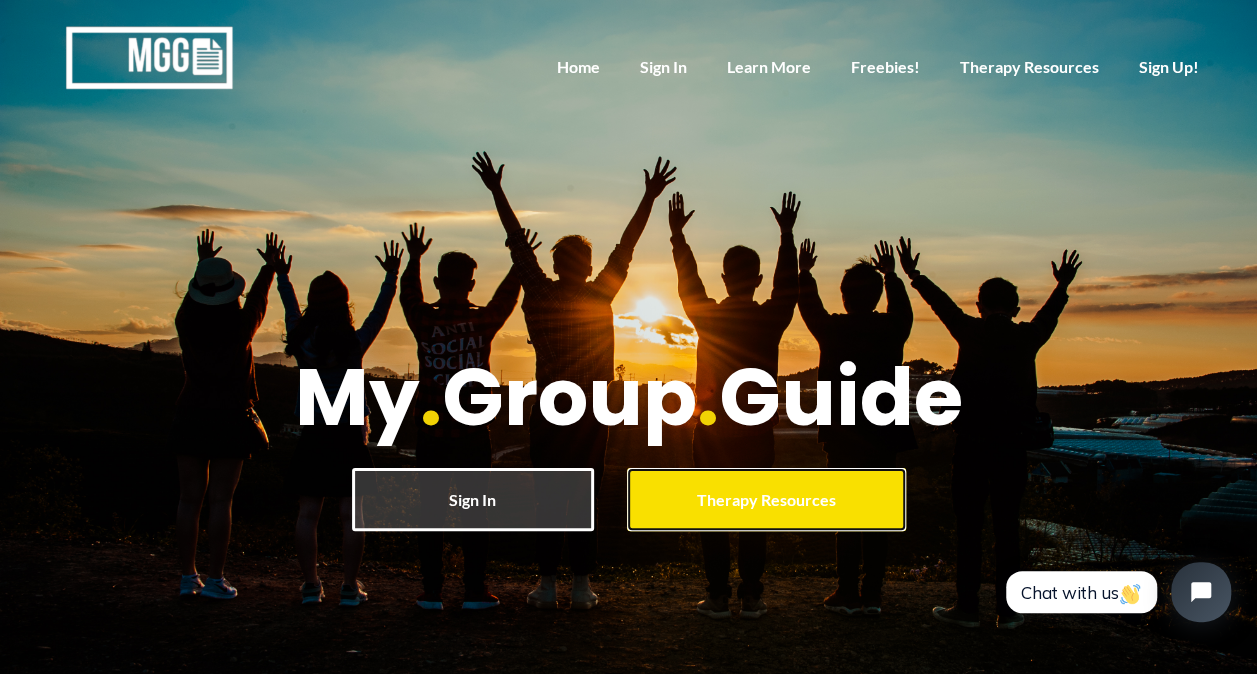 click on "Therapy Resources" at bounding box center (766, 499) 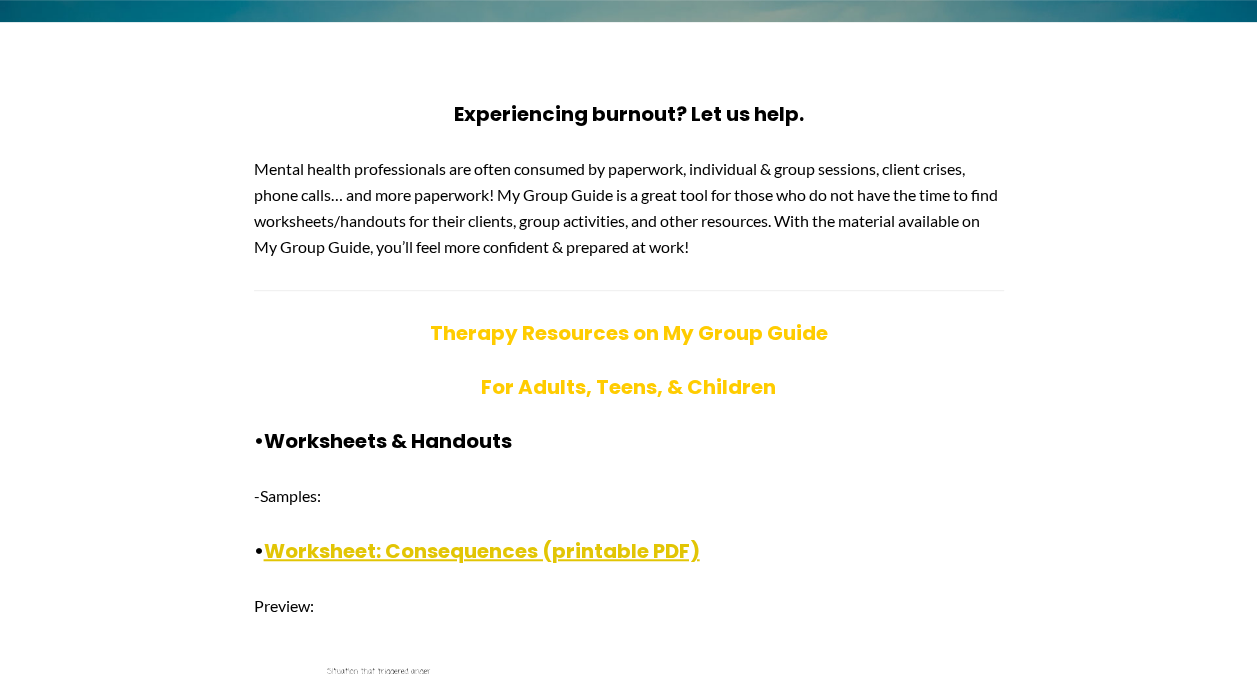 scroll, scrollTop: 484, scrollLeft: 0, axis: vertical 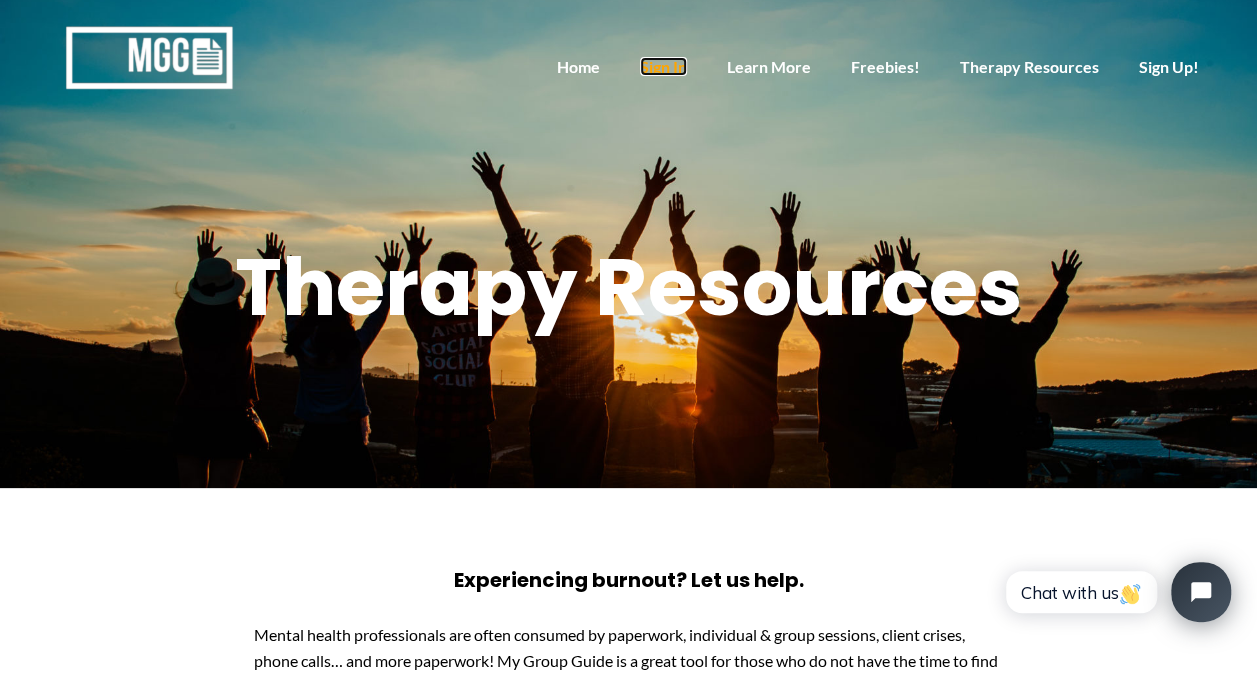 click on "Sign In" at bounding box center [663, 66] 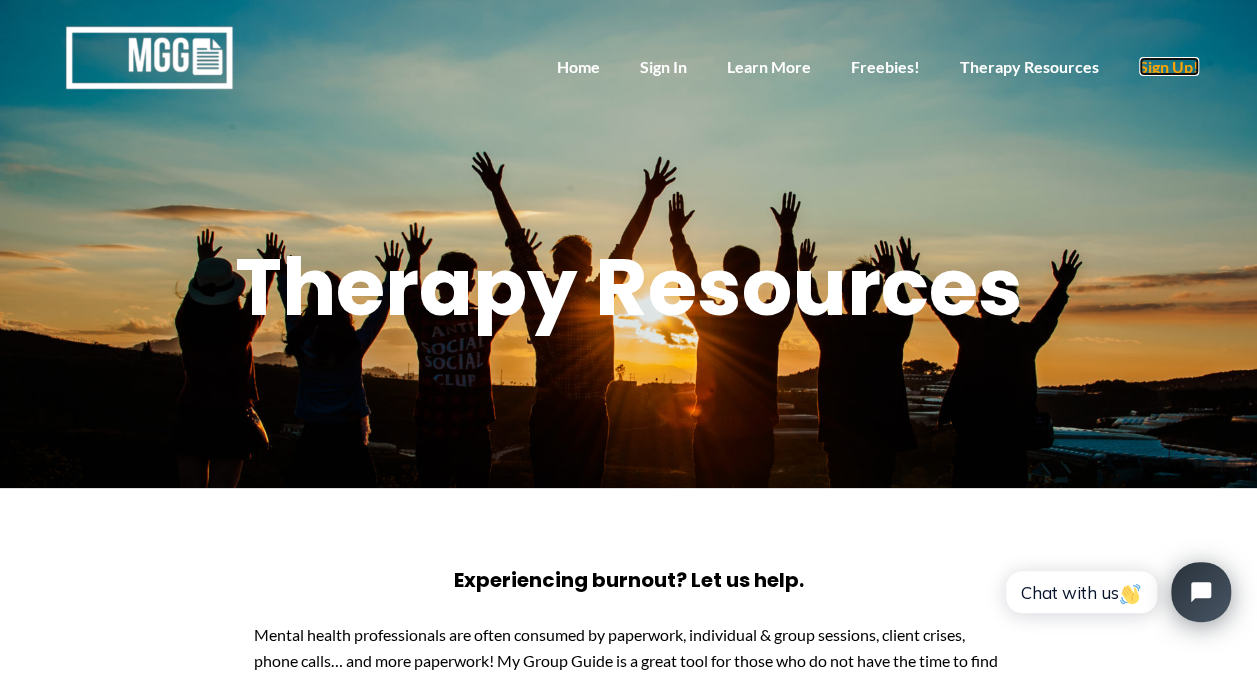 click on "Sign Up!" at bounding box center [1169, 66] 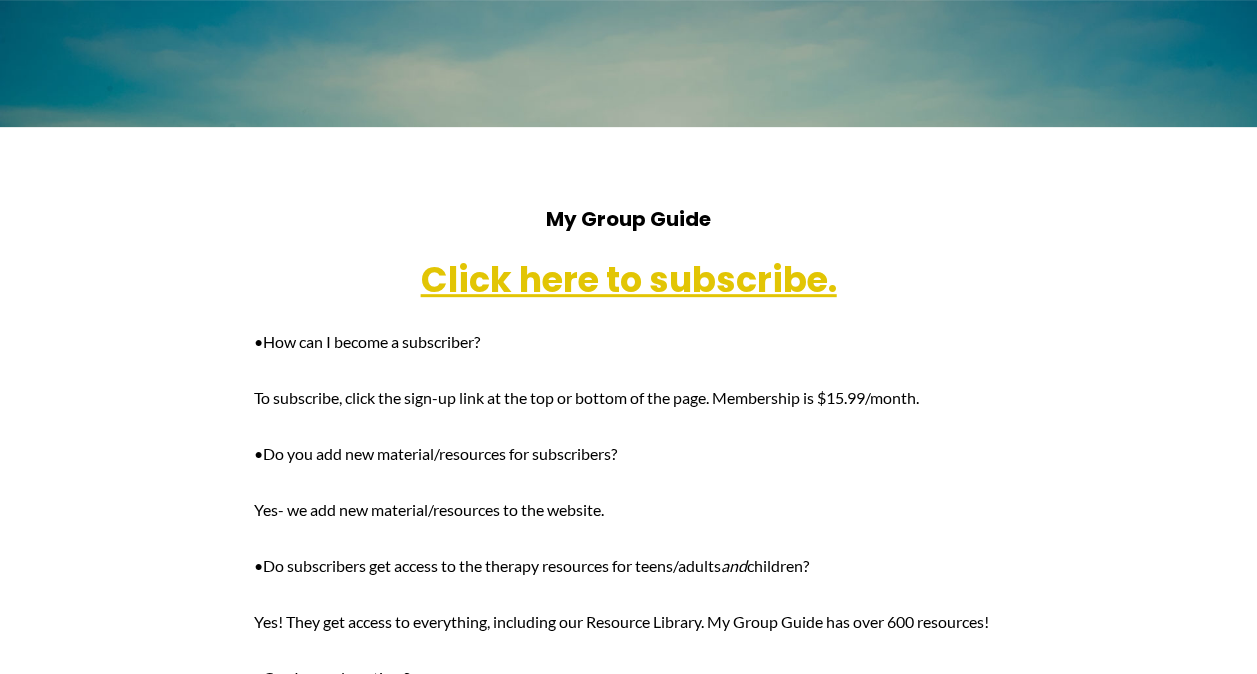 scroll, scrollTop: 362, scrollLeft: 0, axis: vertical 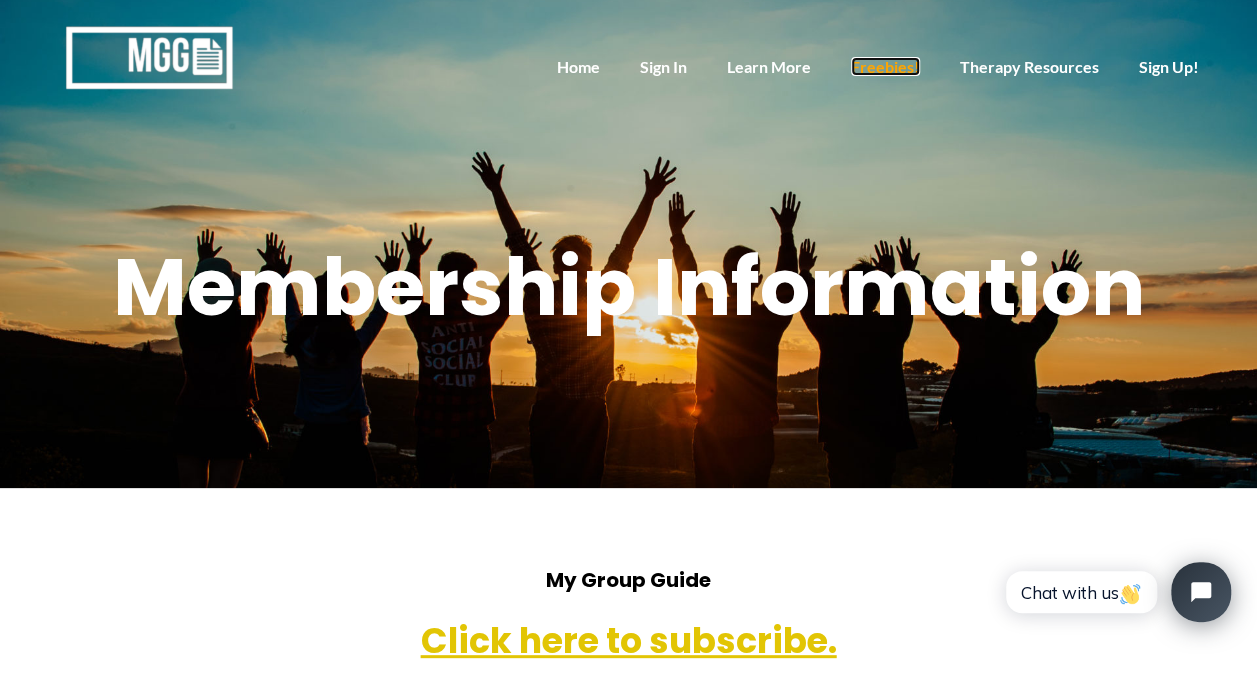 click on "Freebies!" at bounding box center (885, 66) 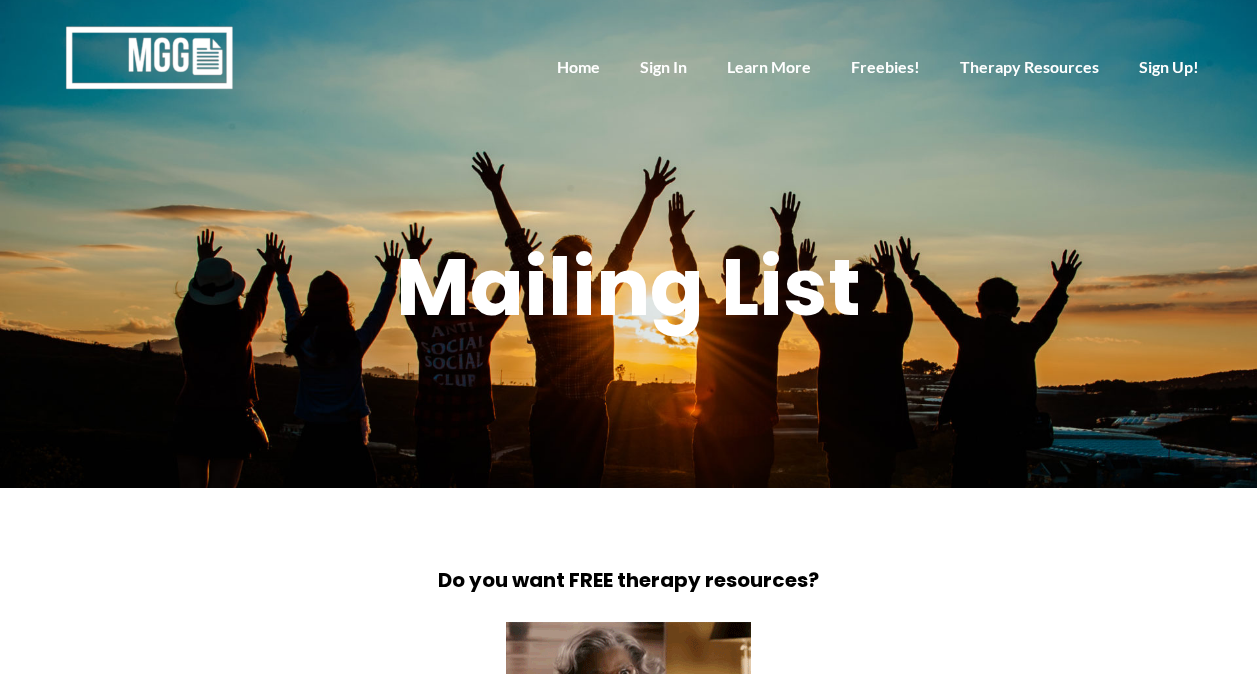 scroll, scrollTop: 0, scrollLeft: 0, axis: both 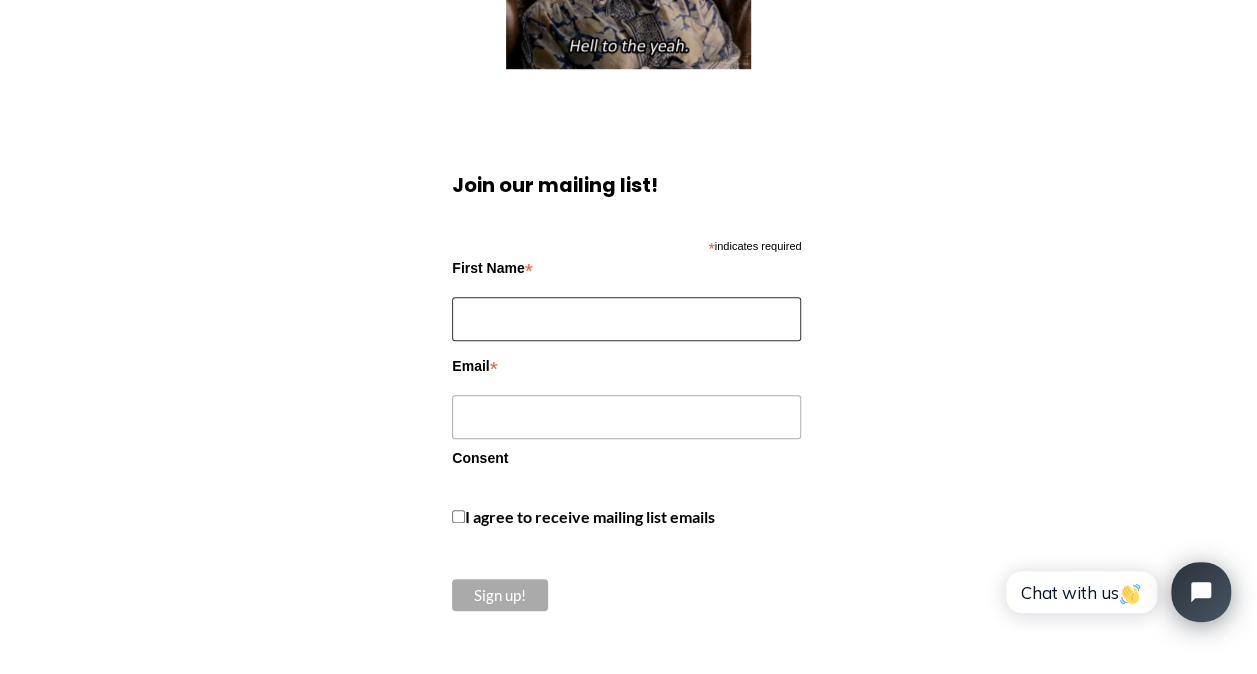 click on "First Name   *" at bounding box center [626, 319] 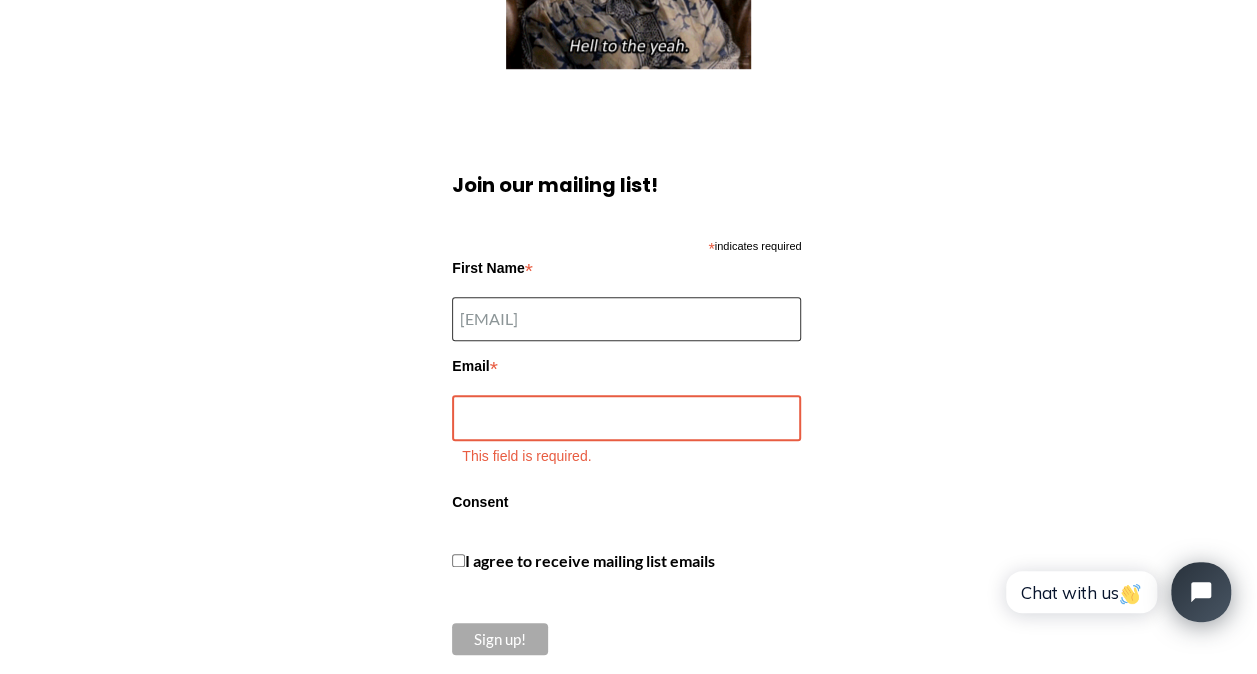 click on "[EMAIL]" at bounding box center [626, 319] 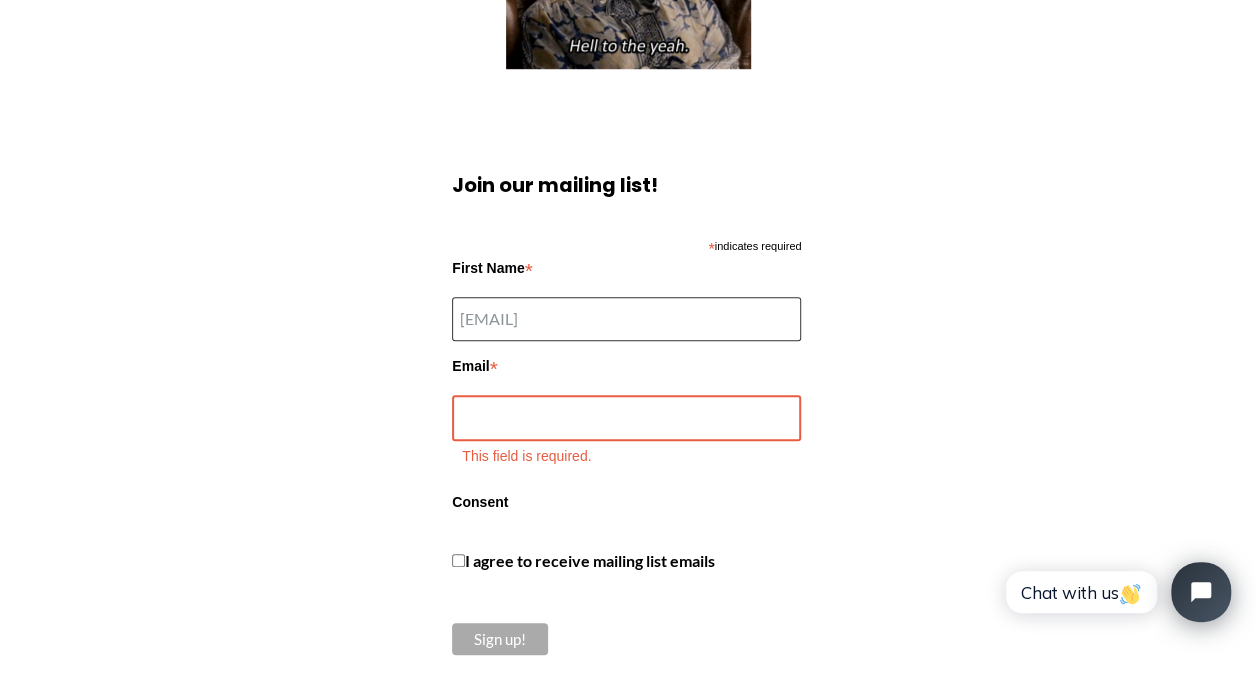 click on "[EMAIL]" at bounding box center (626, 319) 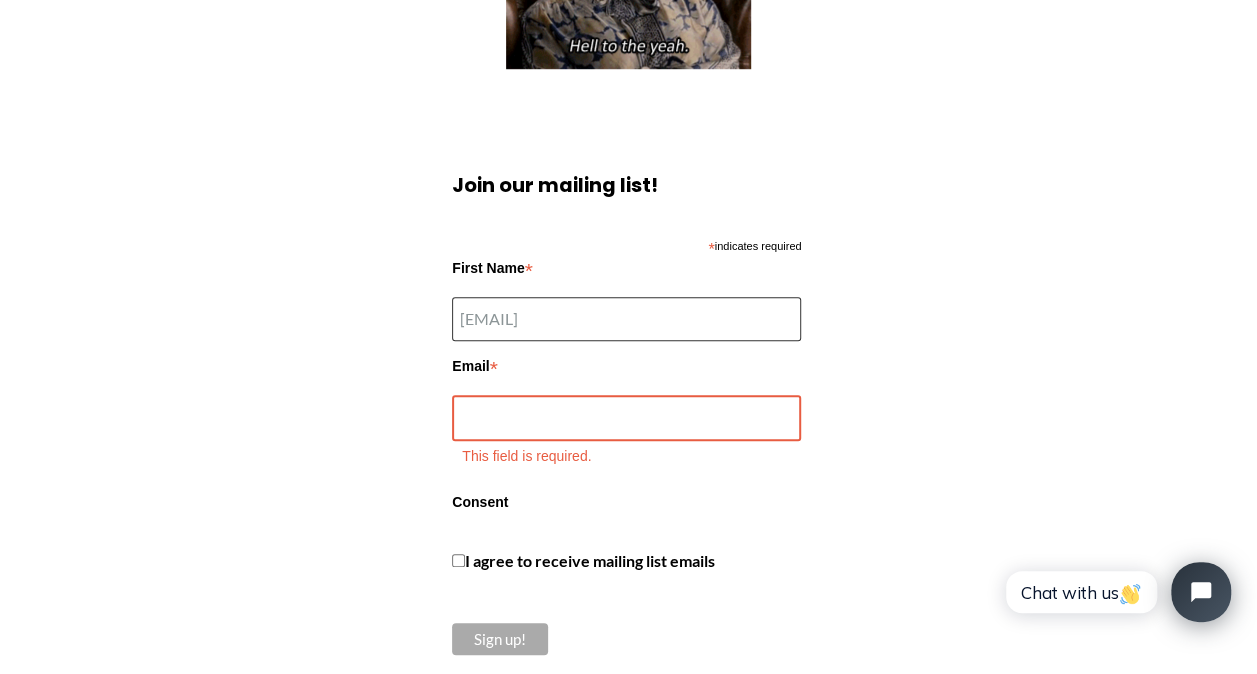 click on "[EMAIL]" at bounding box center (626, 319) 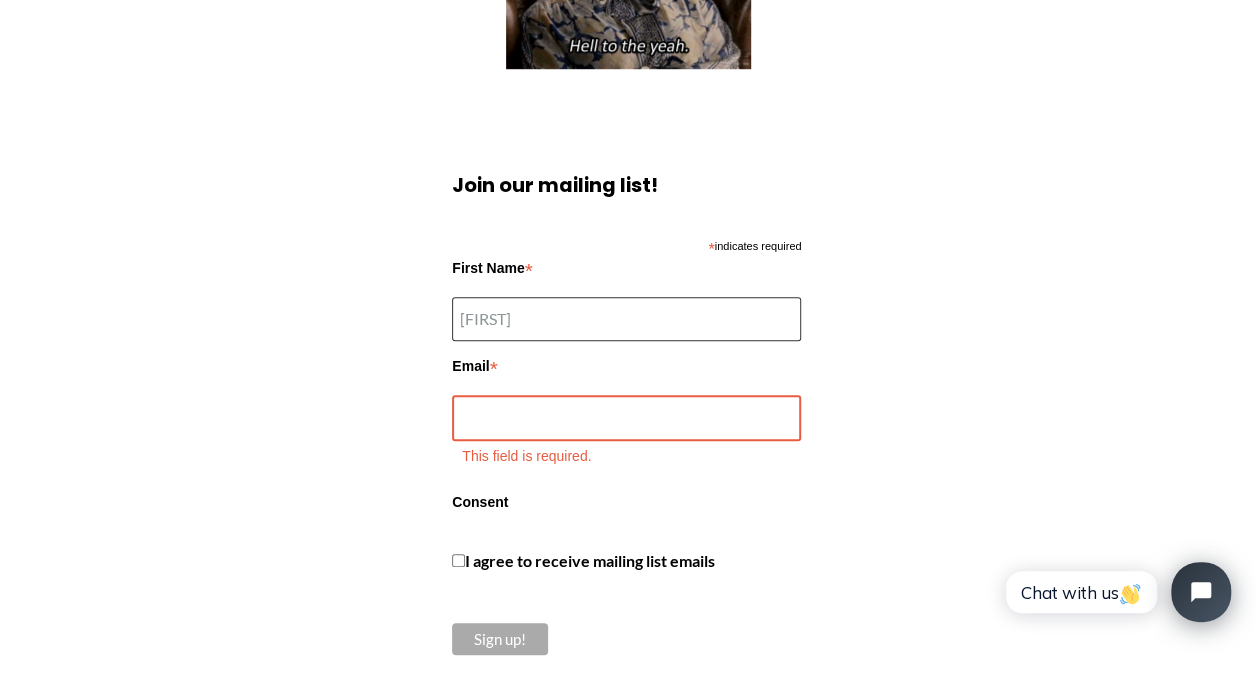type on "[FIRST]" 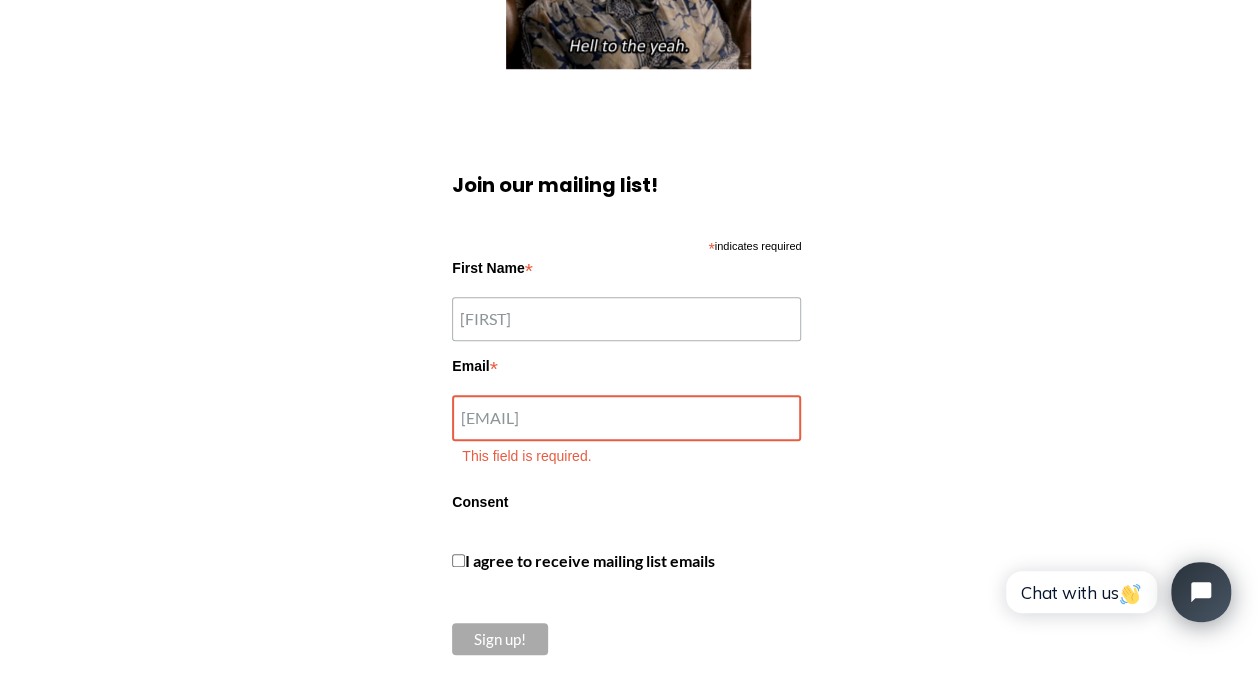 scroll, scrollTop: 982, scrollLeft: 0, axis: vertical 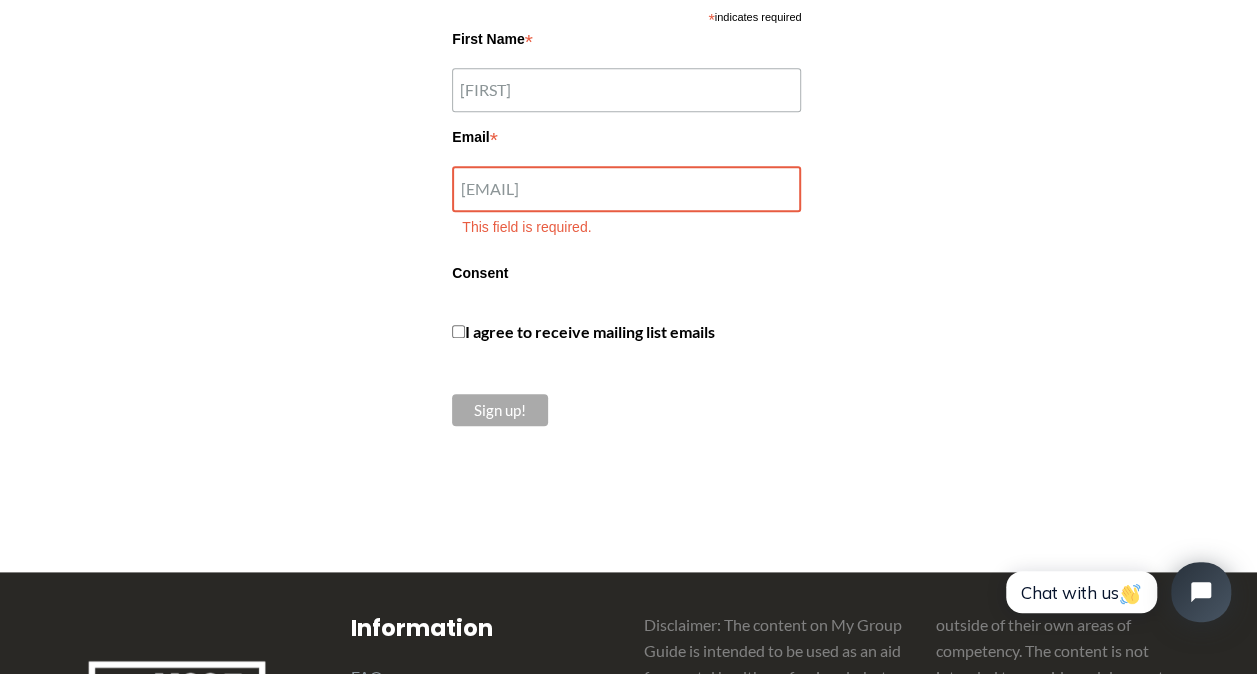 type on "[EMAIL]" 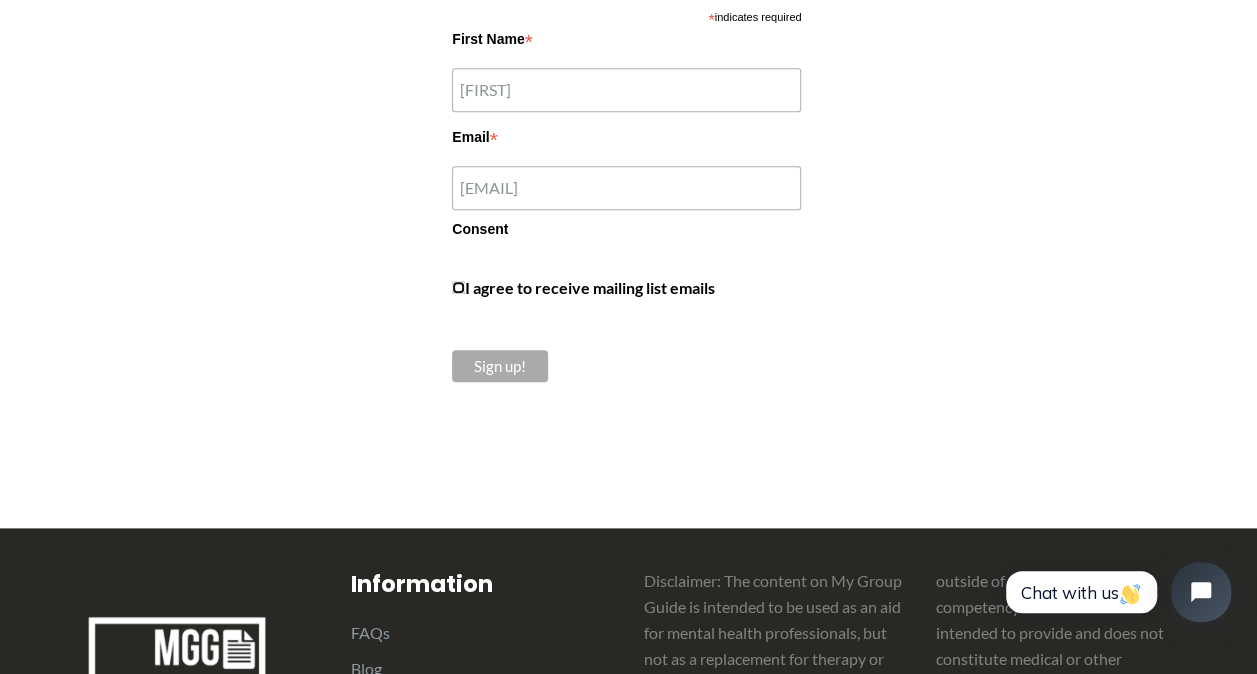 click on "Join our mailing list!
*  indicates required
First Name   *
[FIRST]
Email   *
[EMAIL]
This field is required.
Consent
I agree to receive mailing list emails
Sign up!" at bounding box center (634, 156) 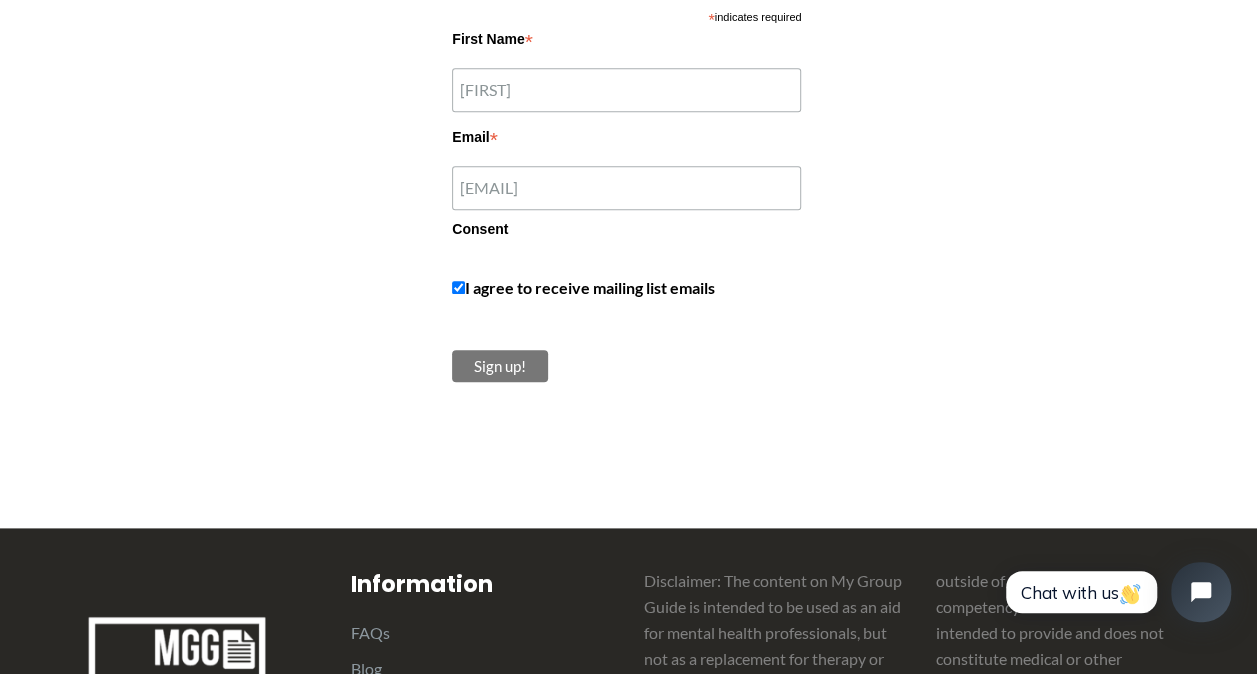 click on "Sign up!" at bounding box center (500, 366) 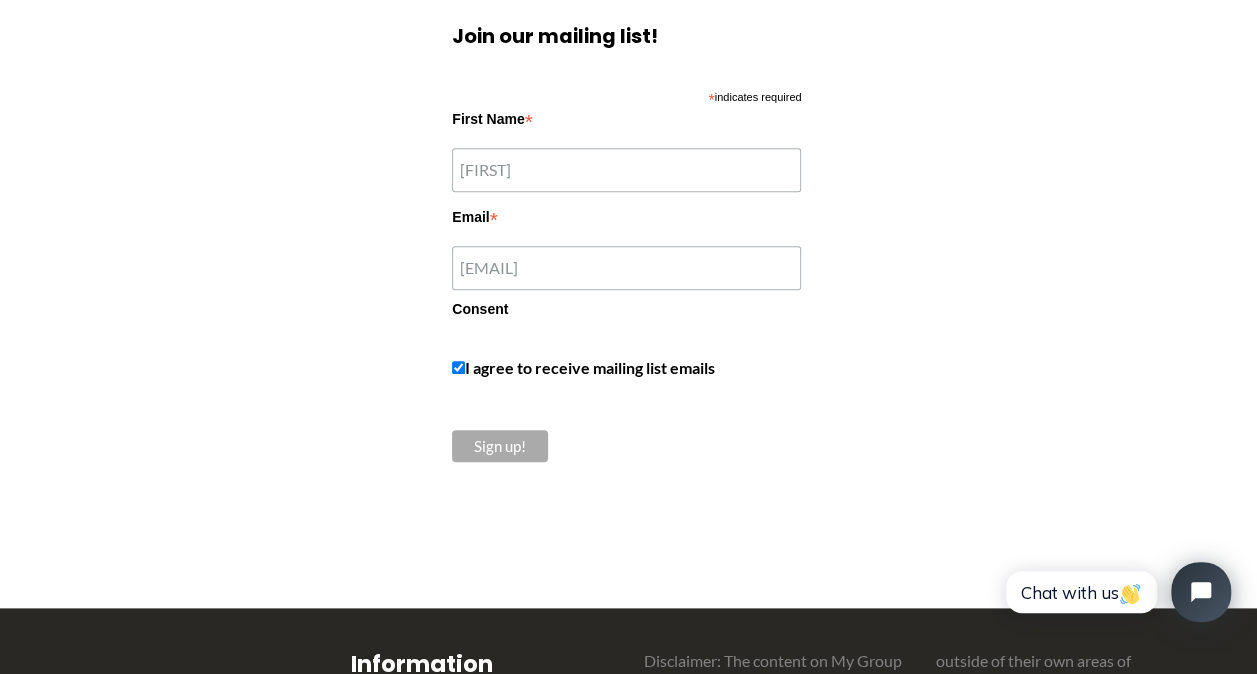 scroll, scrollTop: 903, scrollLeft: 0, axis: vertical 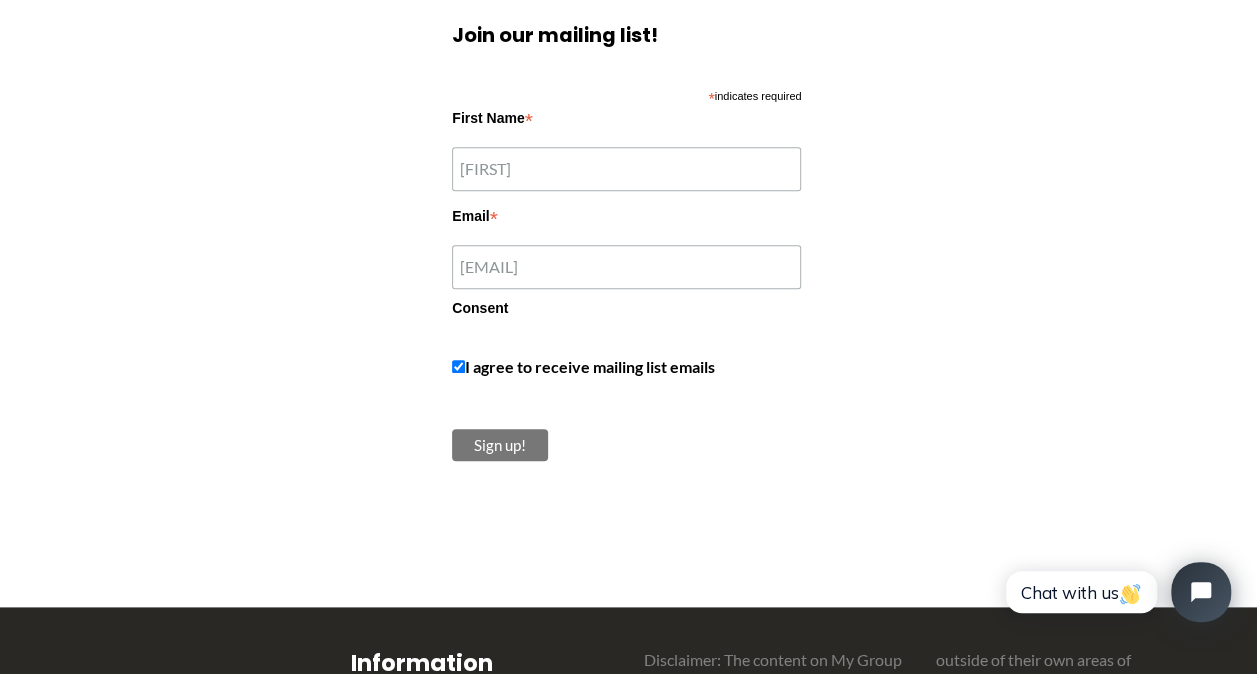 click on "Sign up!" at bounding box center [500, 445] 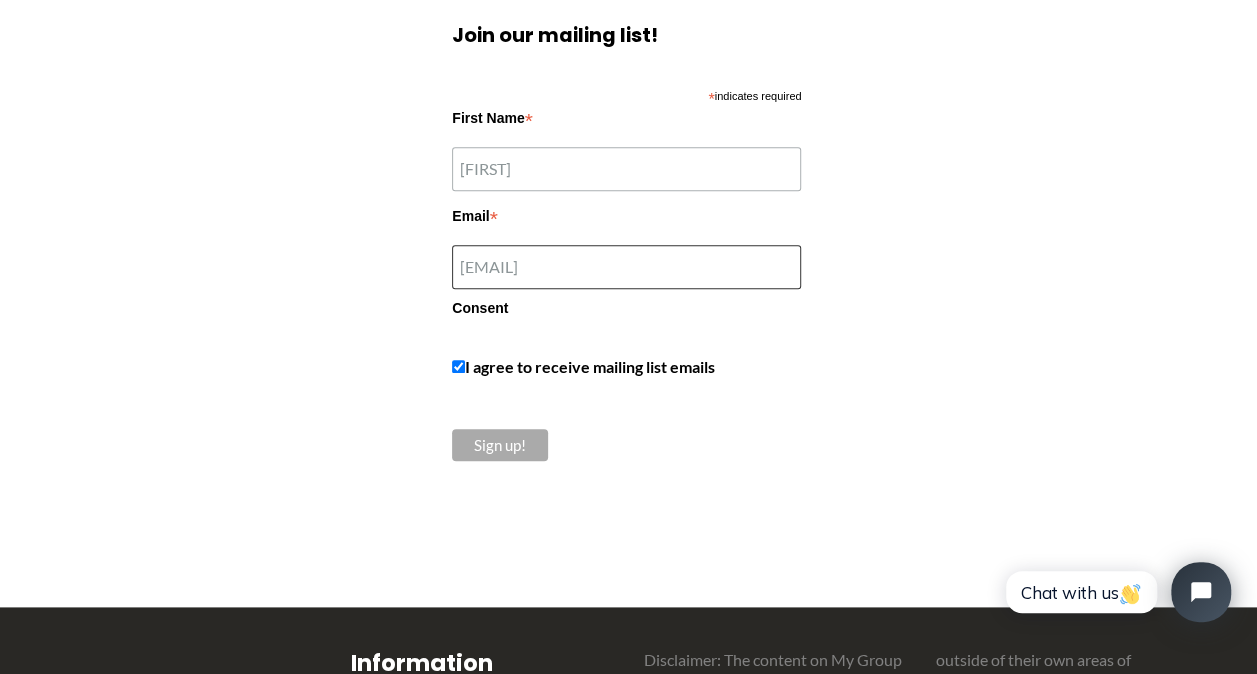 click on "[EMAIL]" at bounding box center [626, 267] 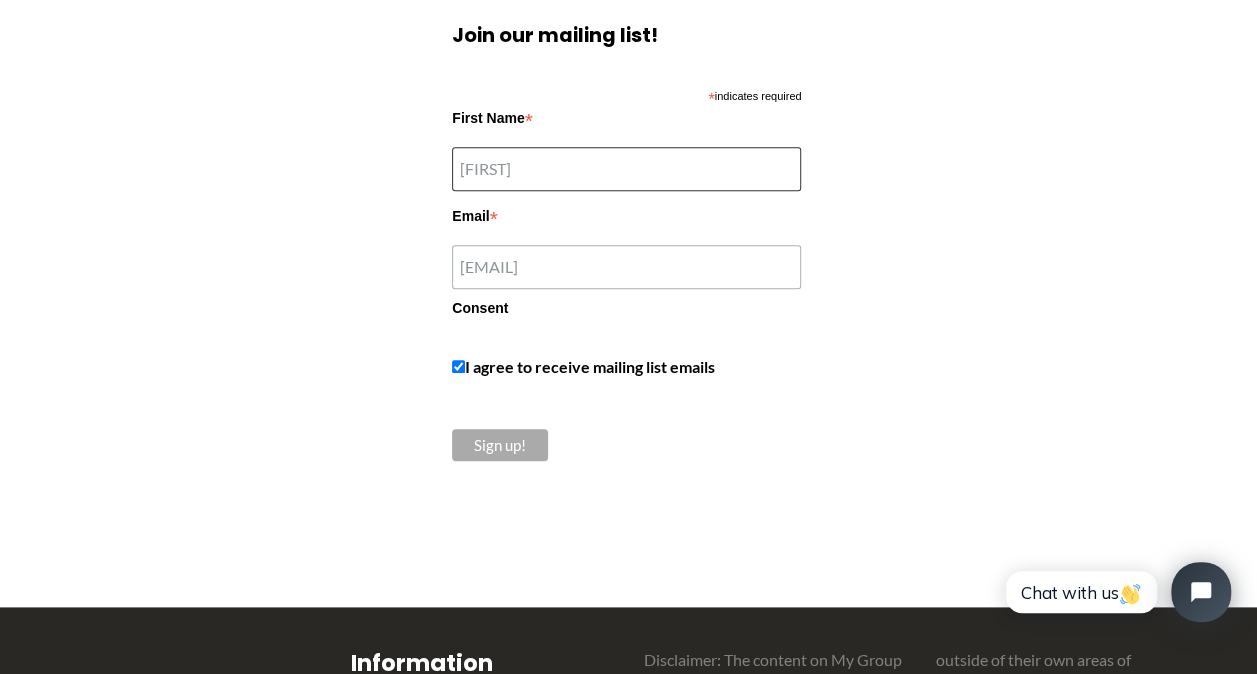click on "[FIRST]" at bounding box center (626, 169) 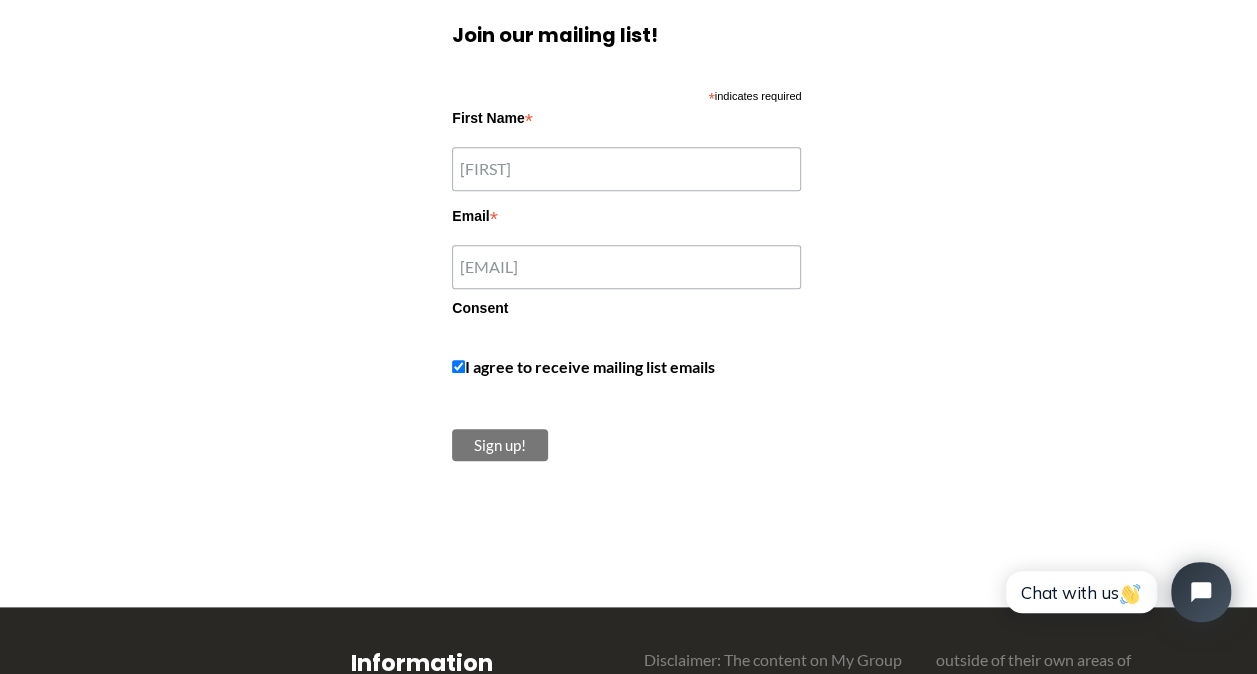 click on "Sign up!" at bounding box center (500, 445) 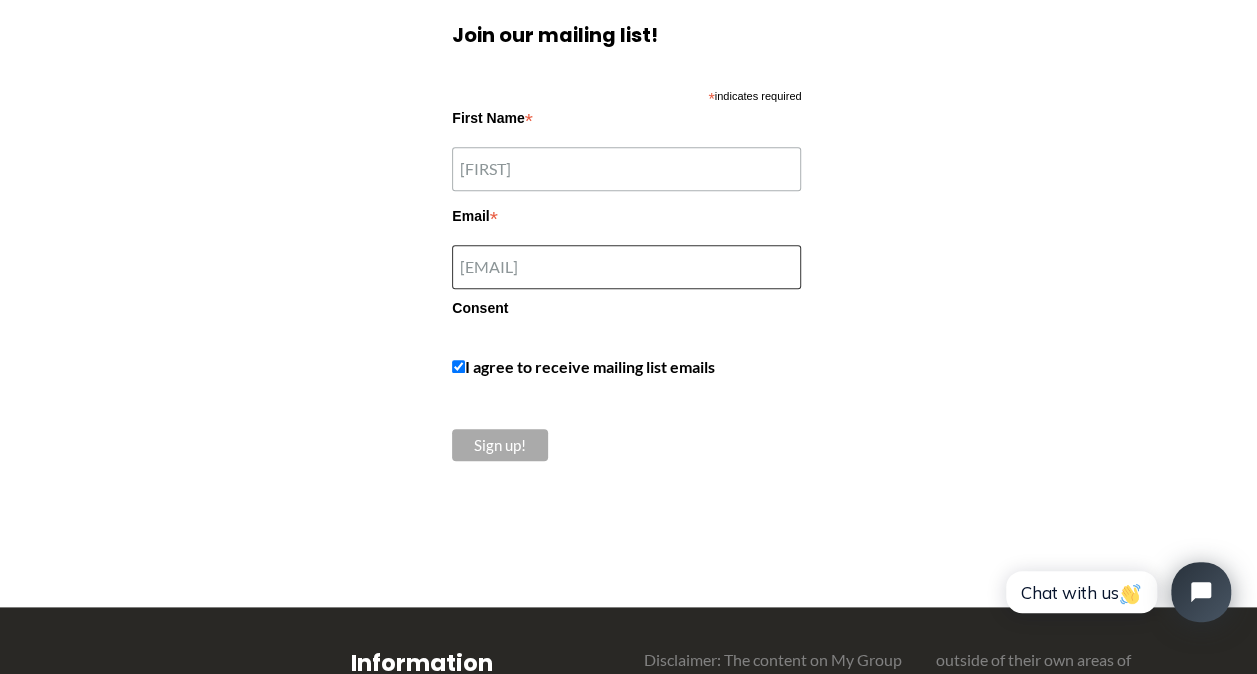 click on "[EMAIL]" at bounding box center (626, 267) 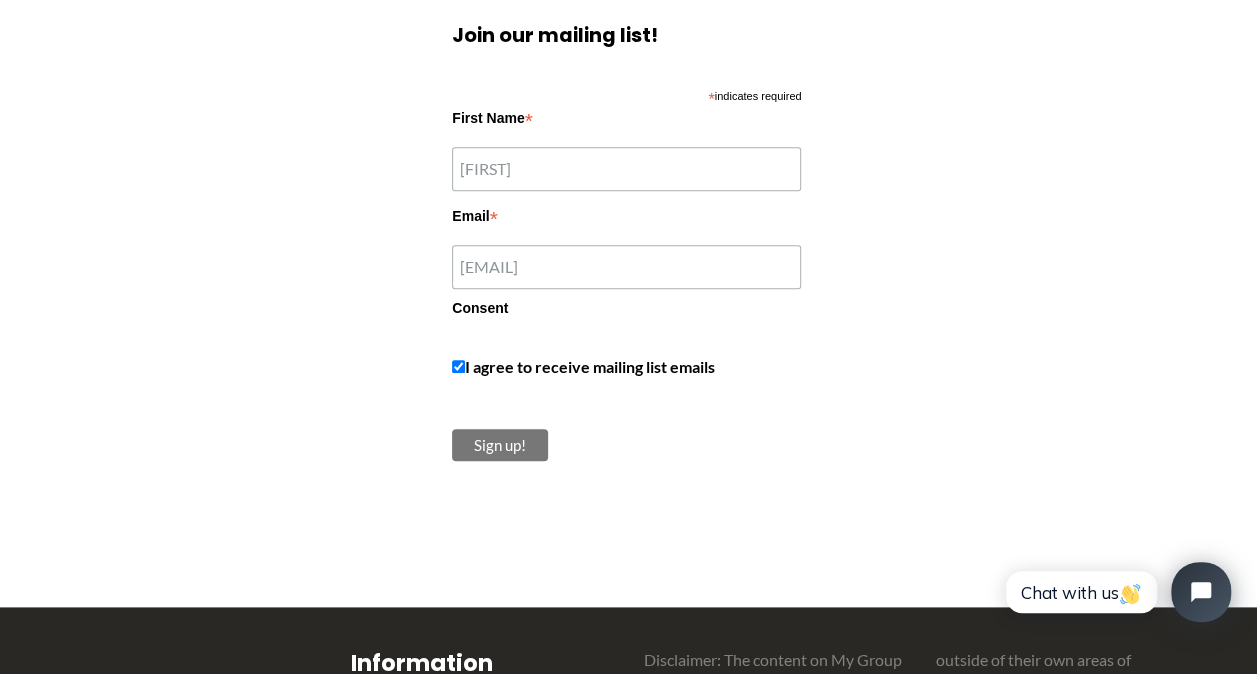 click on "Sign up!" at bounding box center [500, 445] 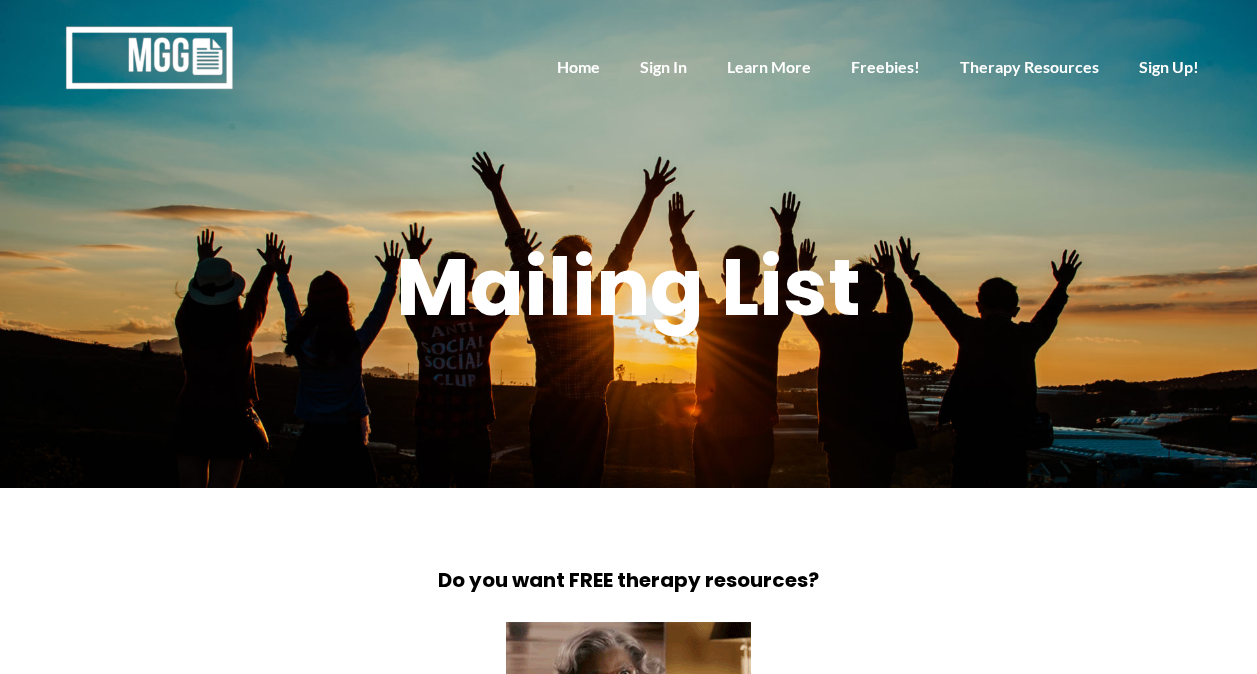 scroll, scrollTop: 882, scrollLeft: 0, axis: vertical 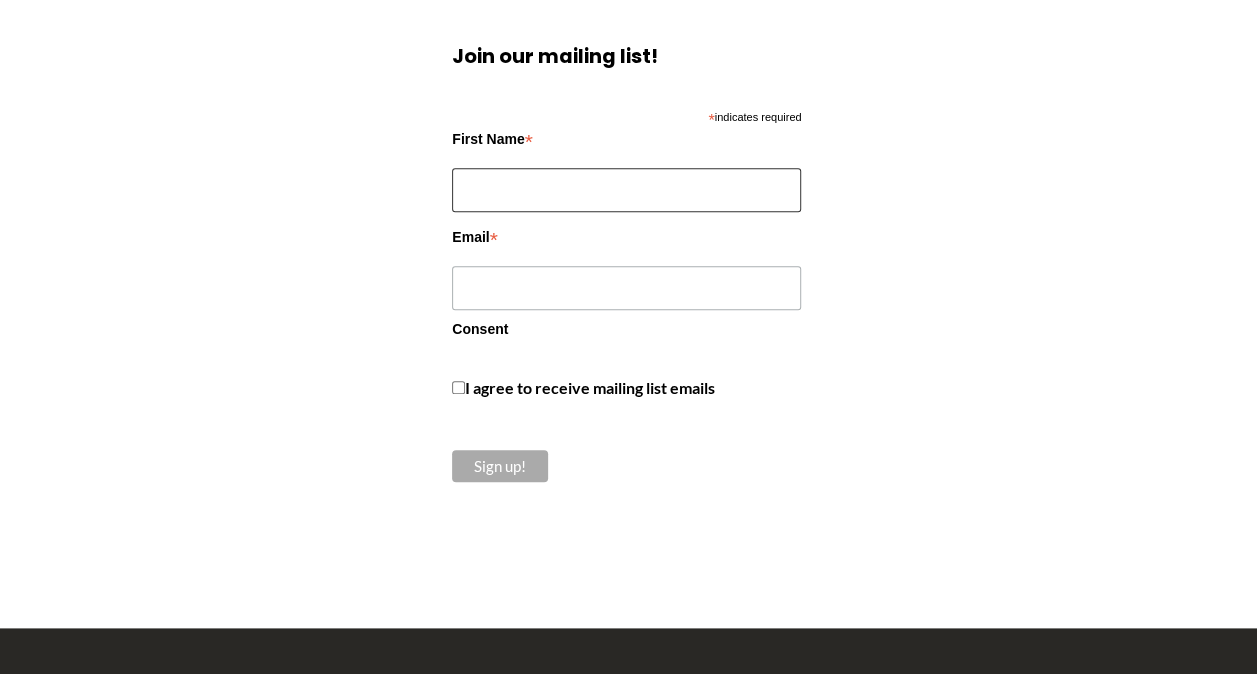 click on "First Name   *" at bounding box center [626, 190] 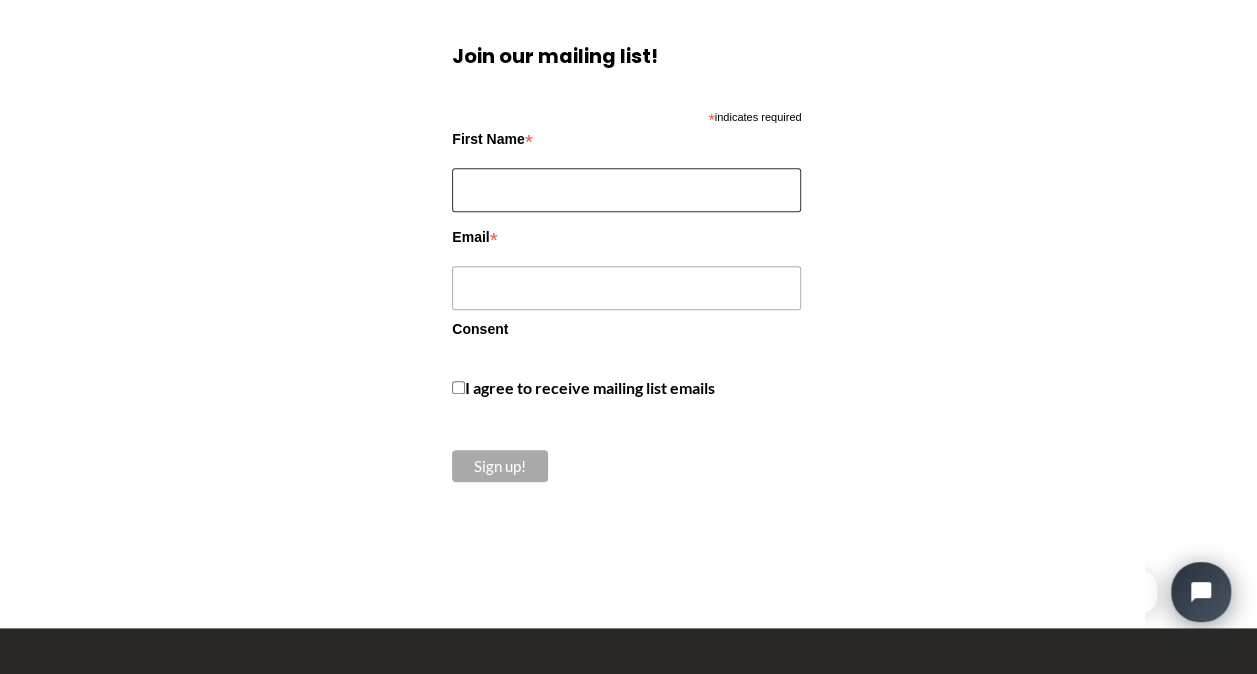 scroll, scrollTop: 0, scrollLeft: 0, axis: both 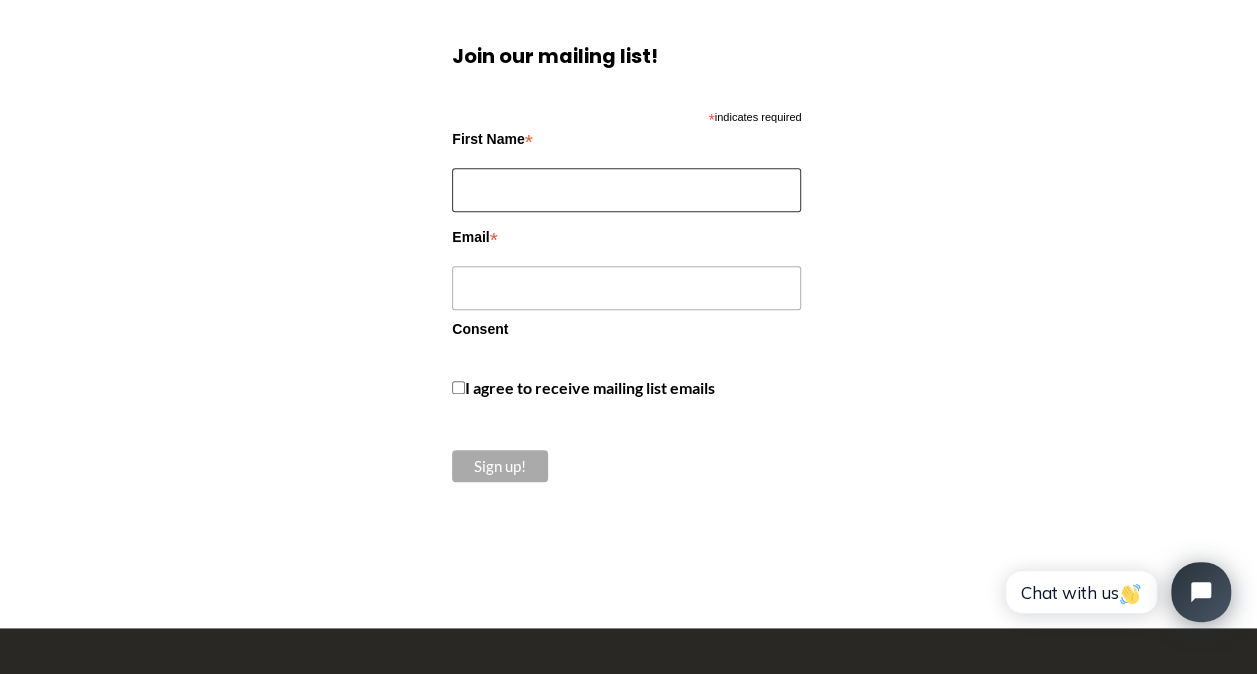 type on "[FIRST]" 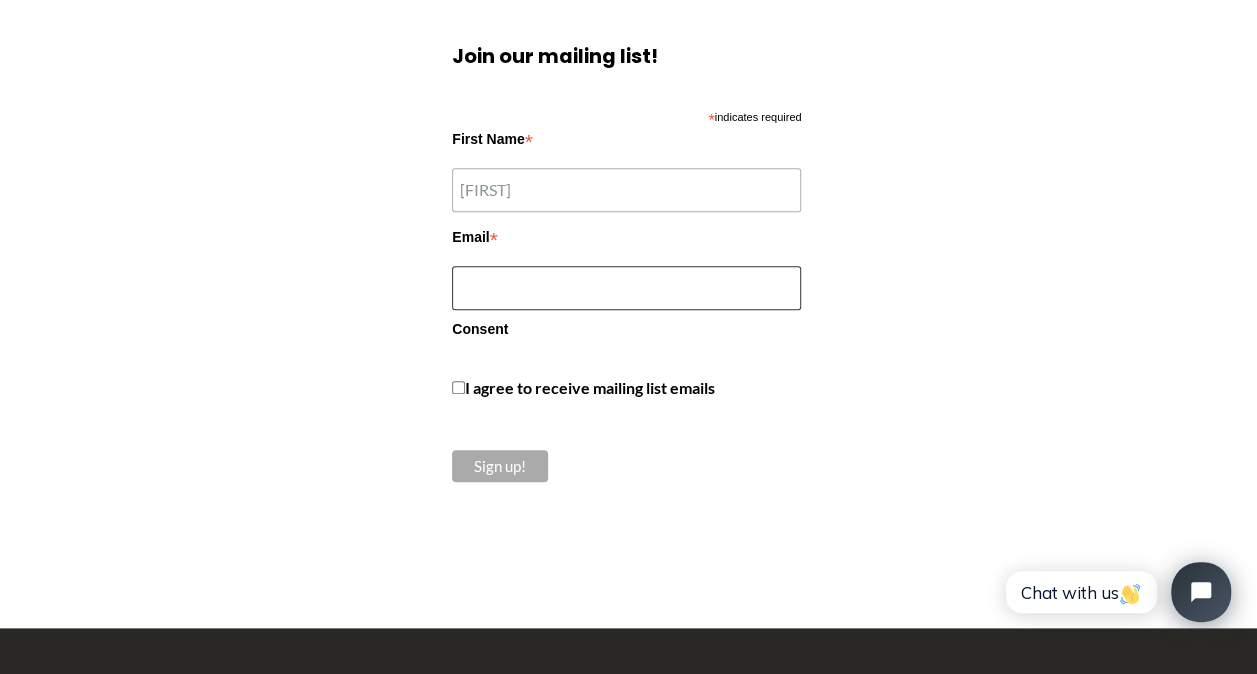 type on "[EMAIL]" 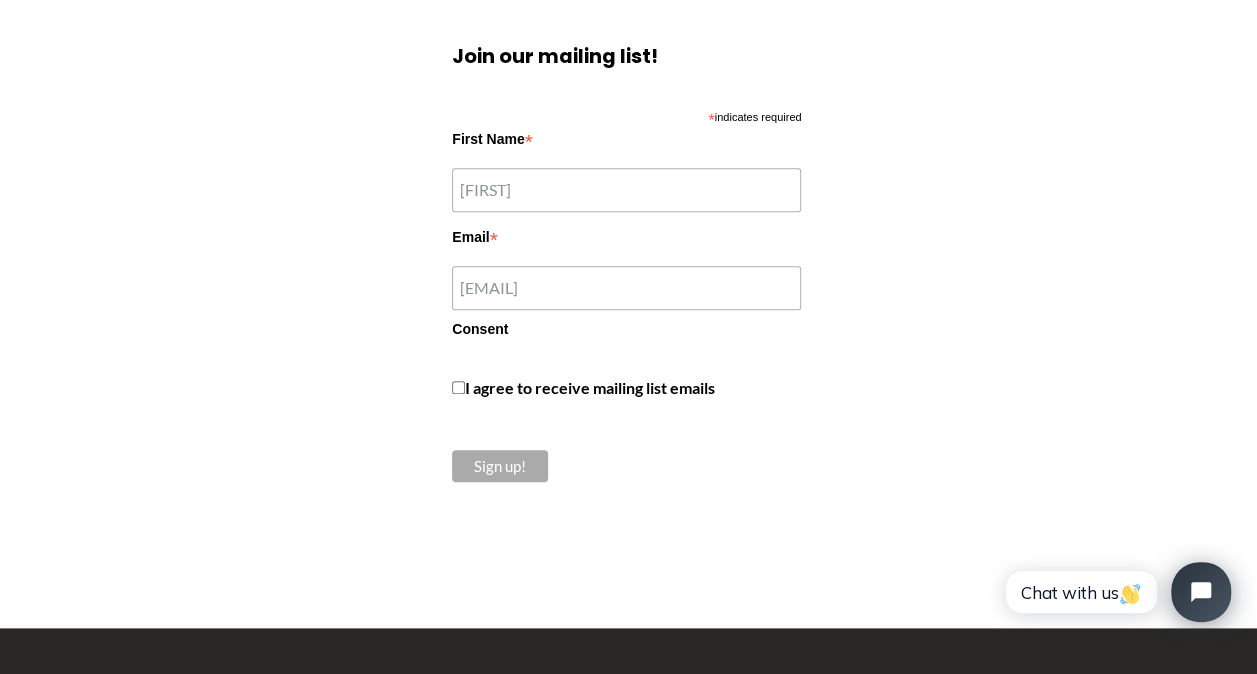 click on "I agree to receive mailing list emails" at bounding box center (590, 387) 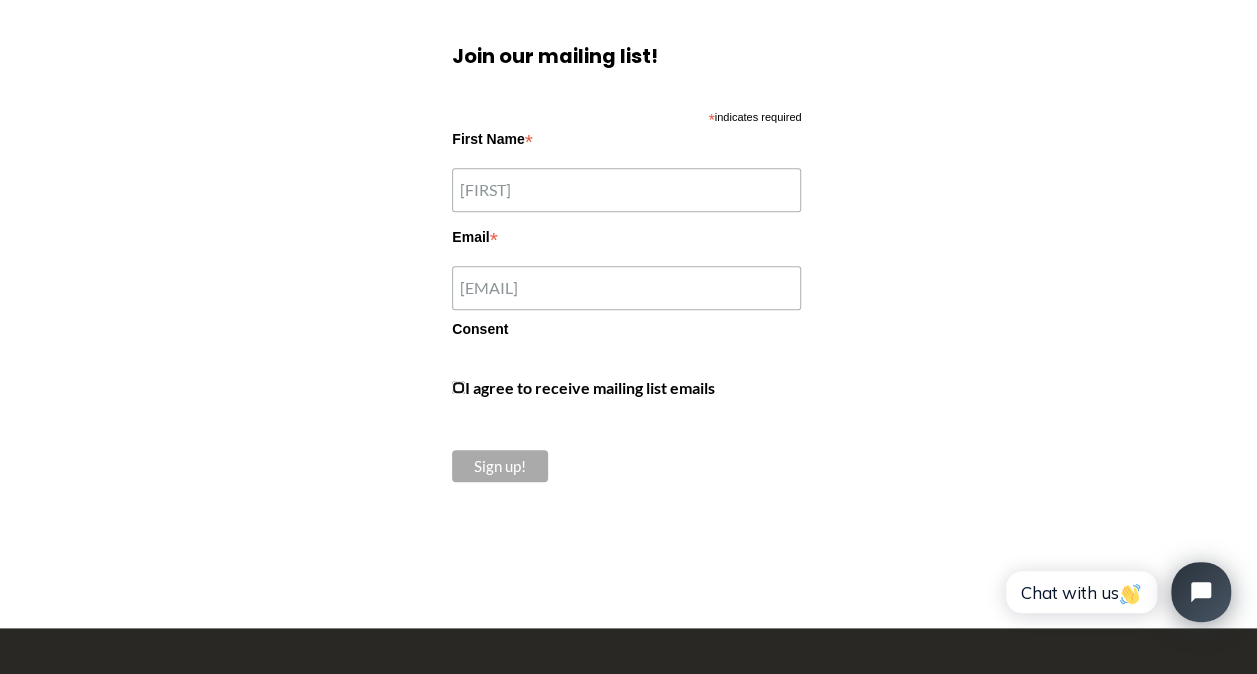 click on "I agree to receive mailing list emails" at bounding box center (458, 387) 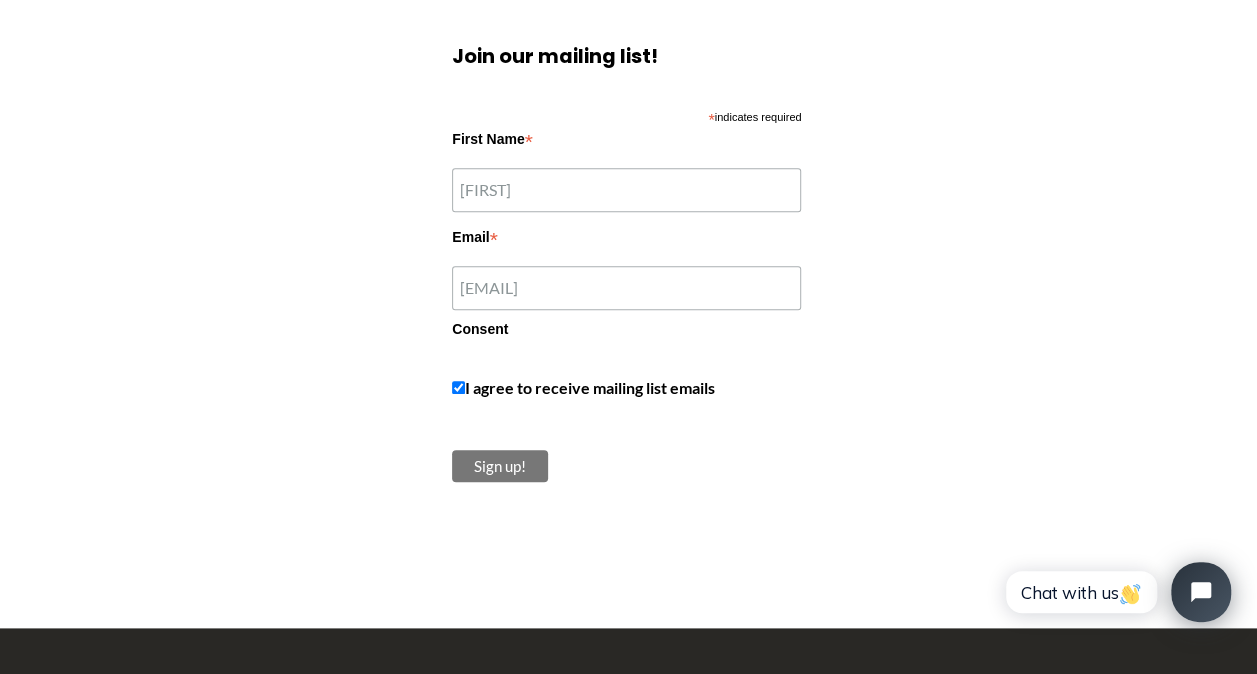click on "Sign up!" at bounding box center [500, 466] 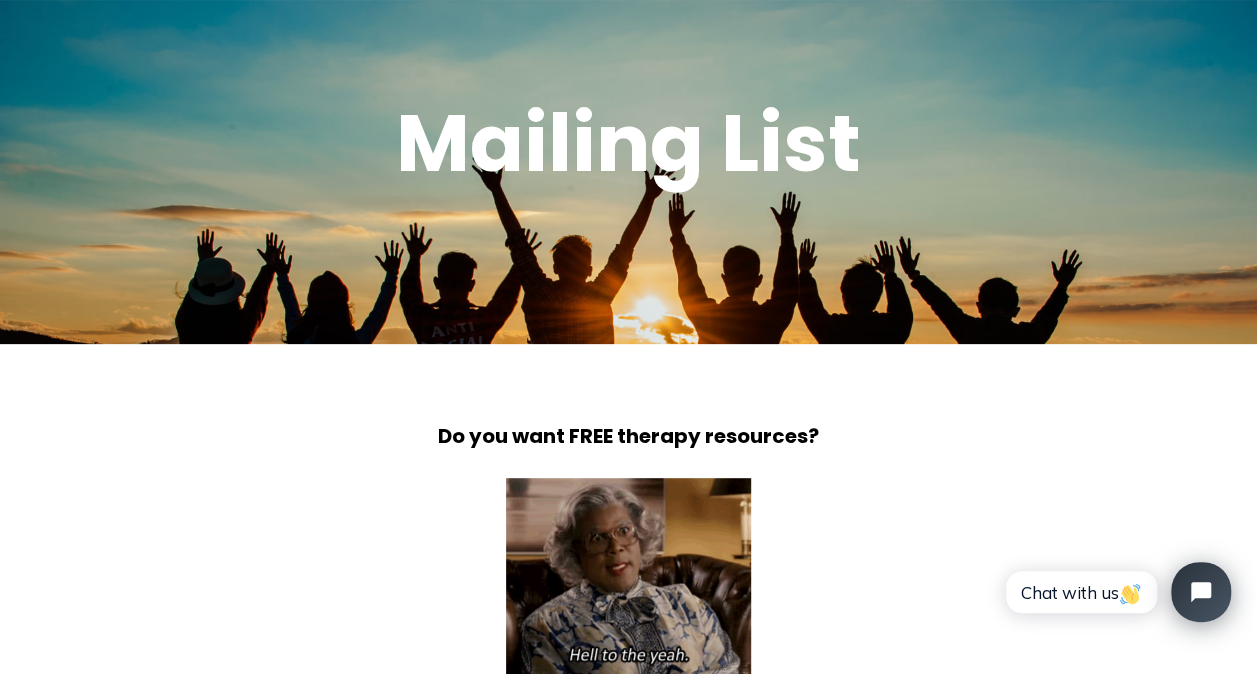 scroll, scrollTop: 0, scrollLeft: 0, axis: both 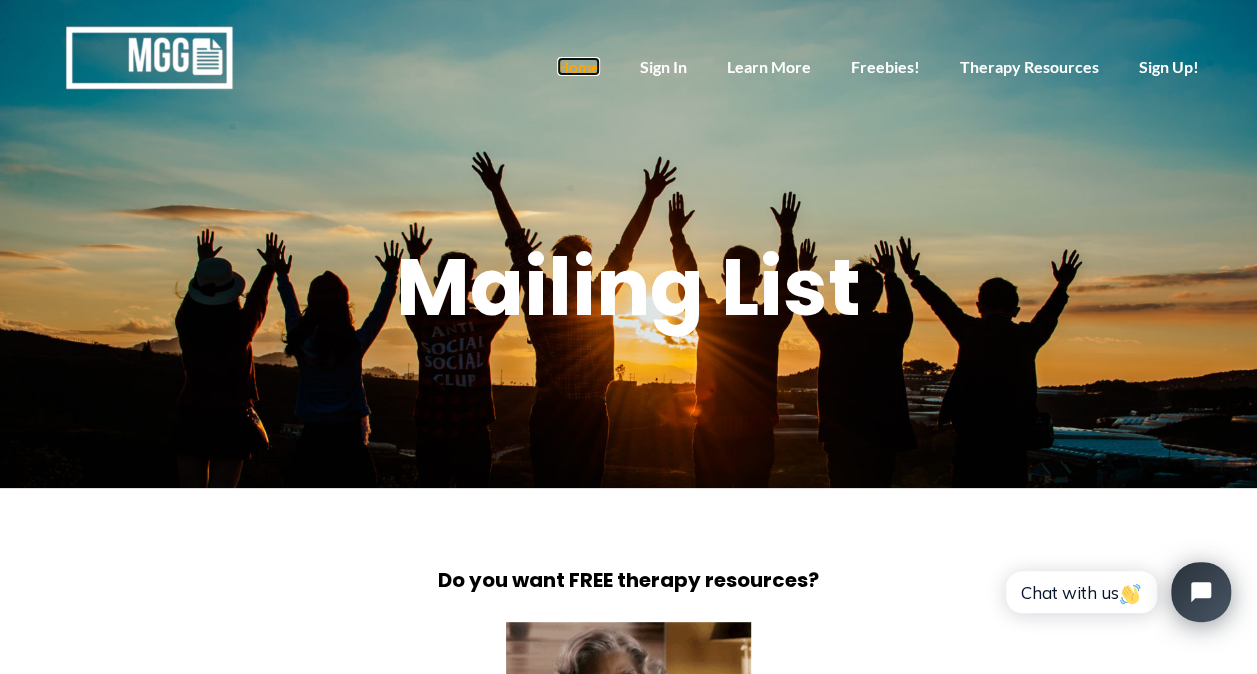 click on "Home" at bounding box center (578, 66) 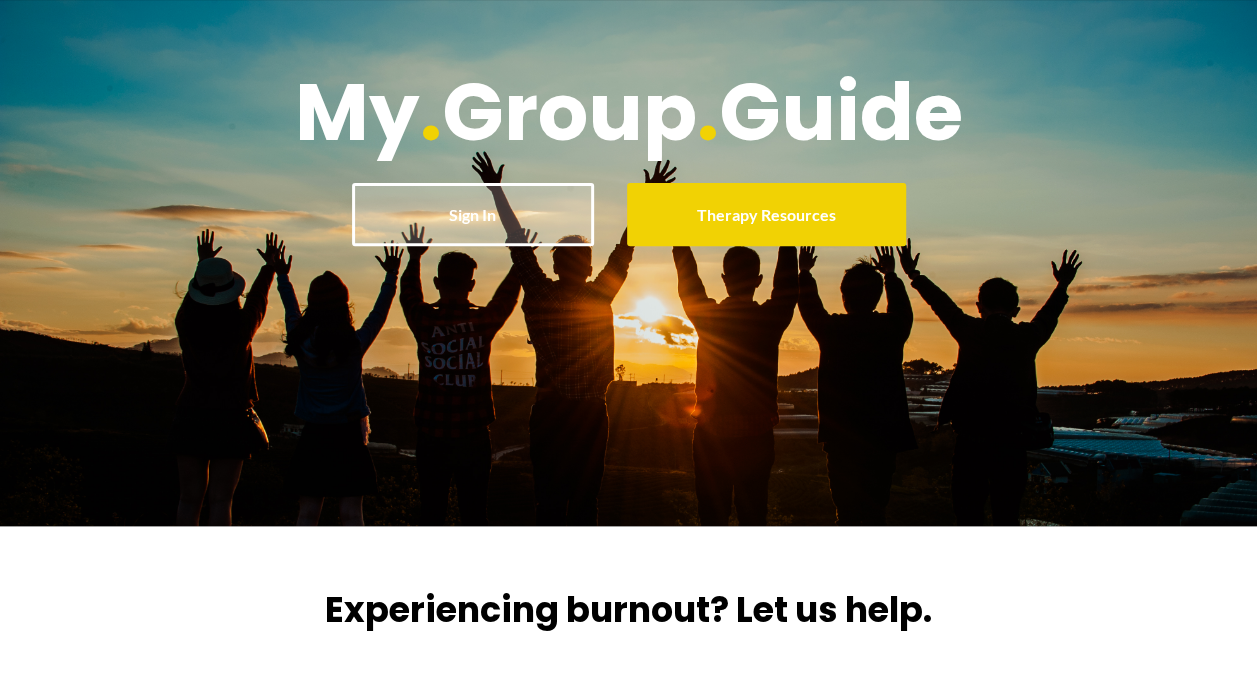 scroll, scrollTop: 293, scrollLeft: 0, axis: vertical 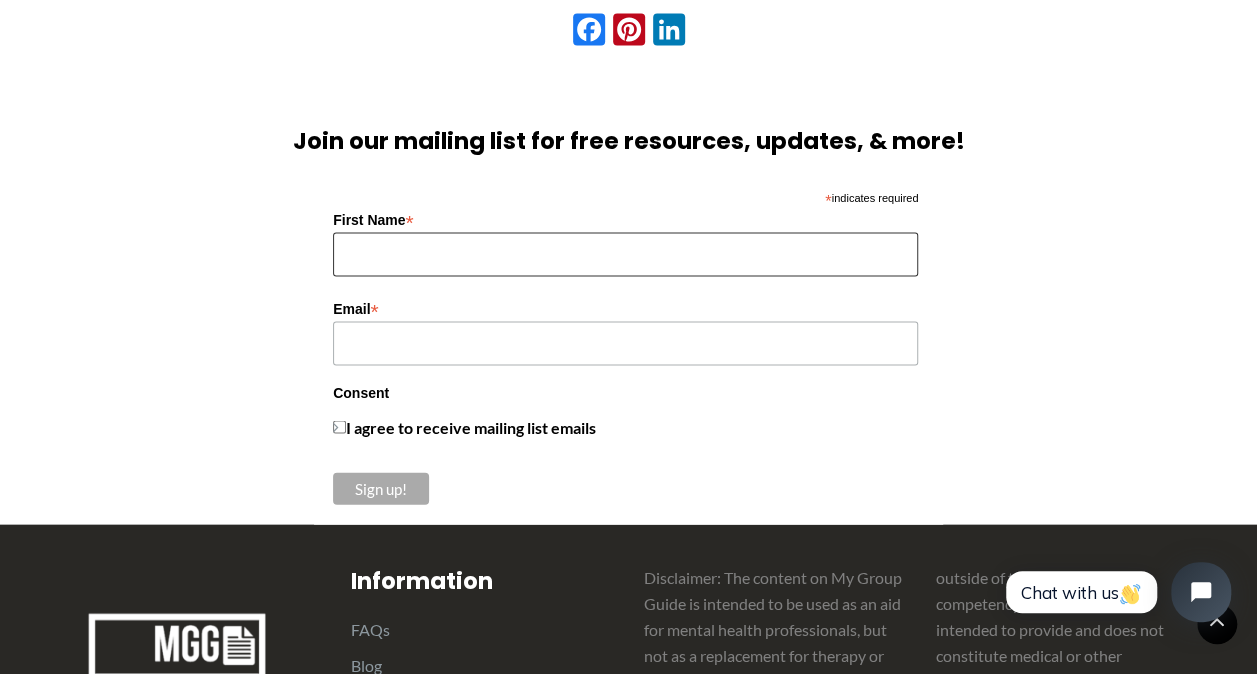 click on "First Name   *" at bounding box center (625, 255) 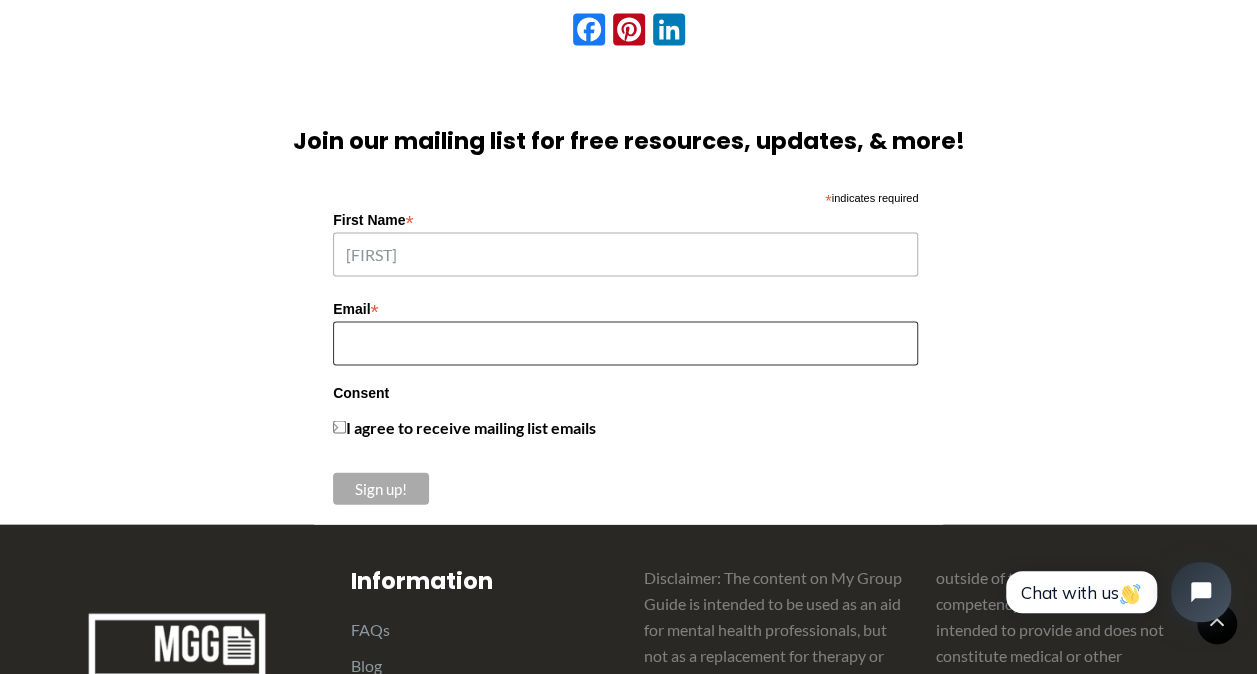 type on "[EMAIL]" 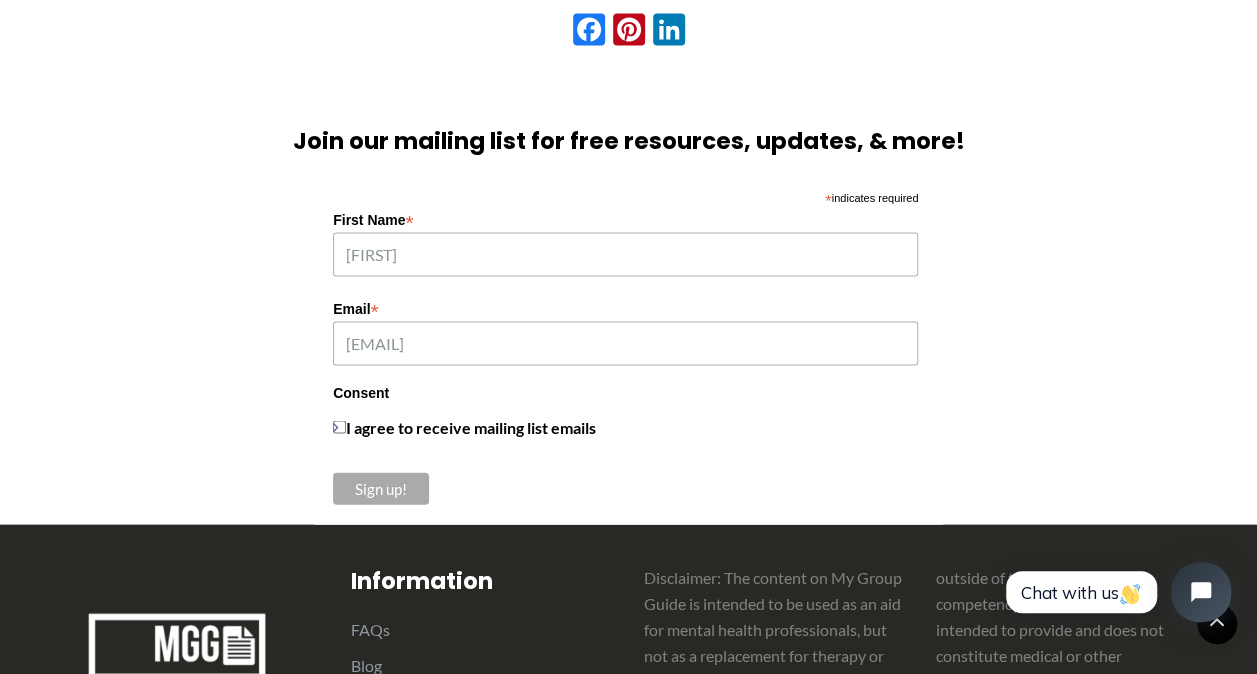 click on "I agree to receive mailing list emails" at bounding box center (471, 427) 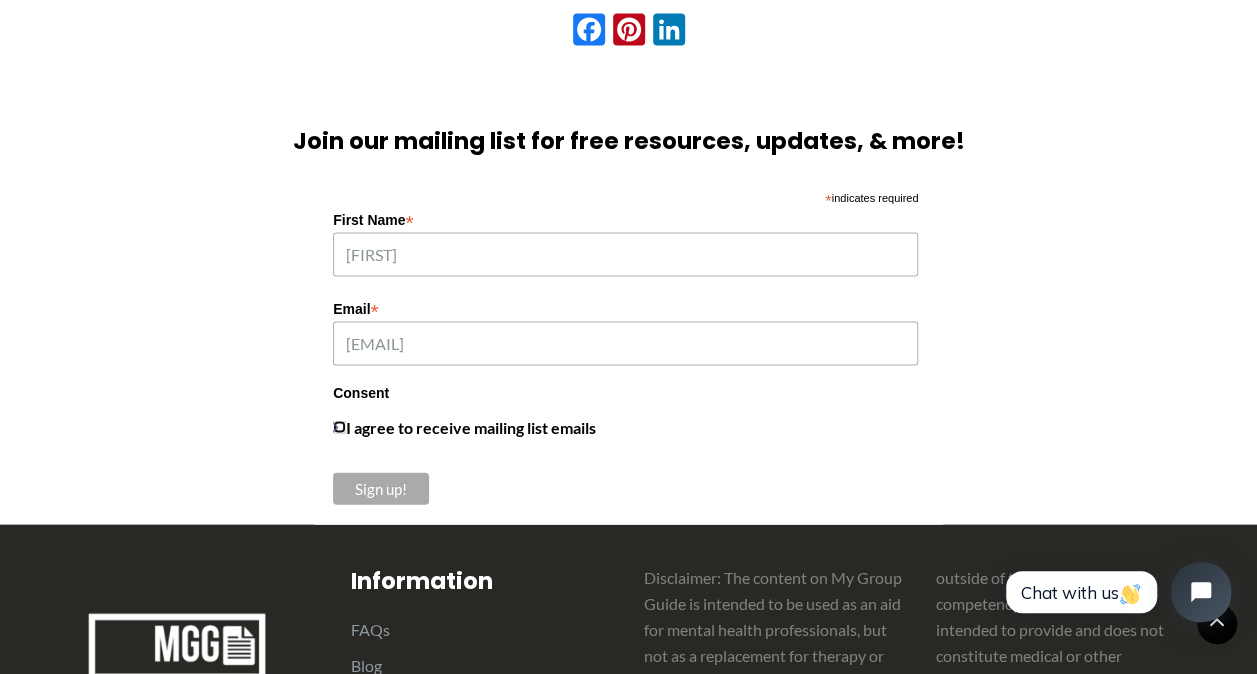 click on "I agree to receive mailing list emails" at bounding box center (339, 427) 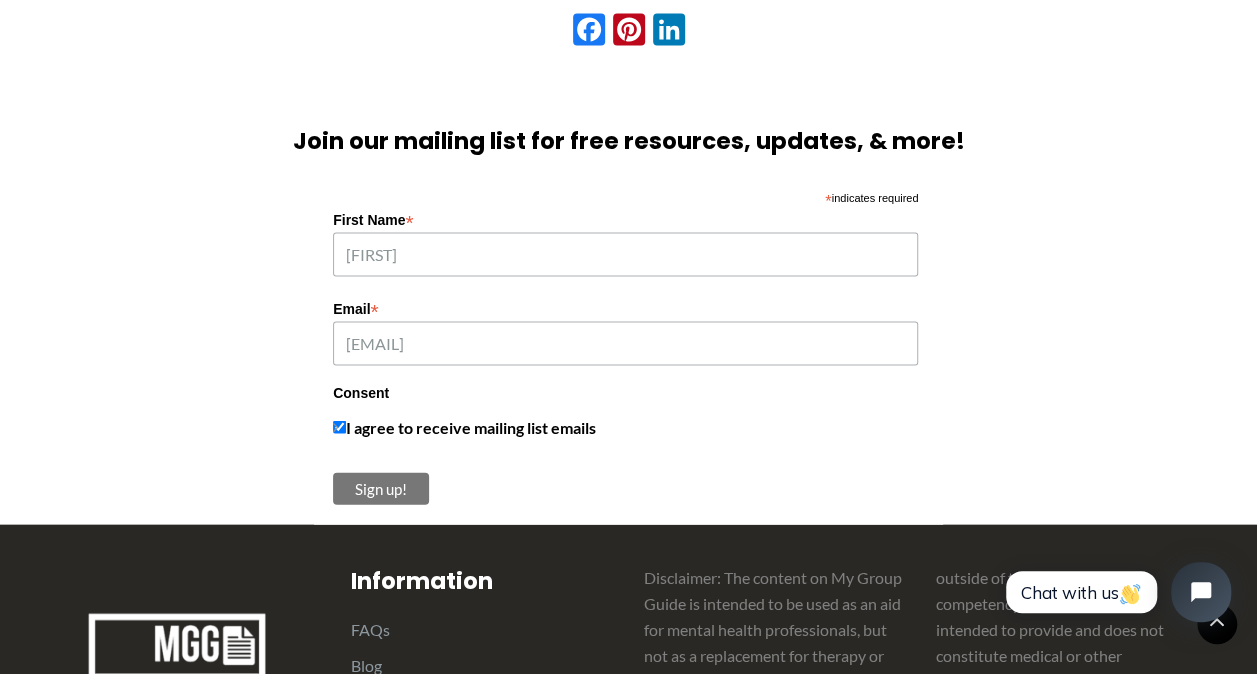 click on "Sign up!" at bounding box center (381, 489) 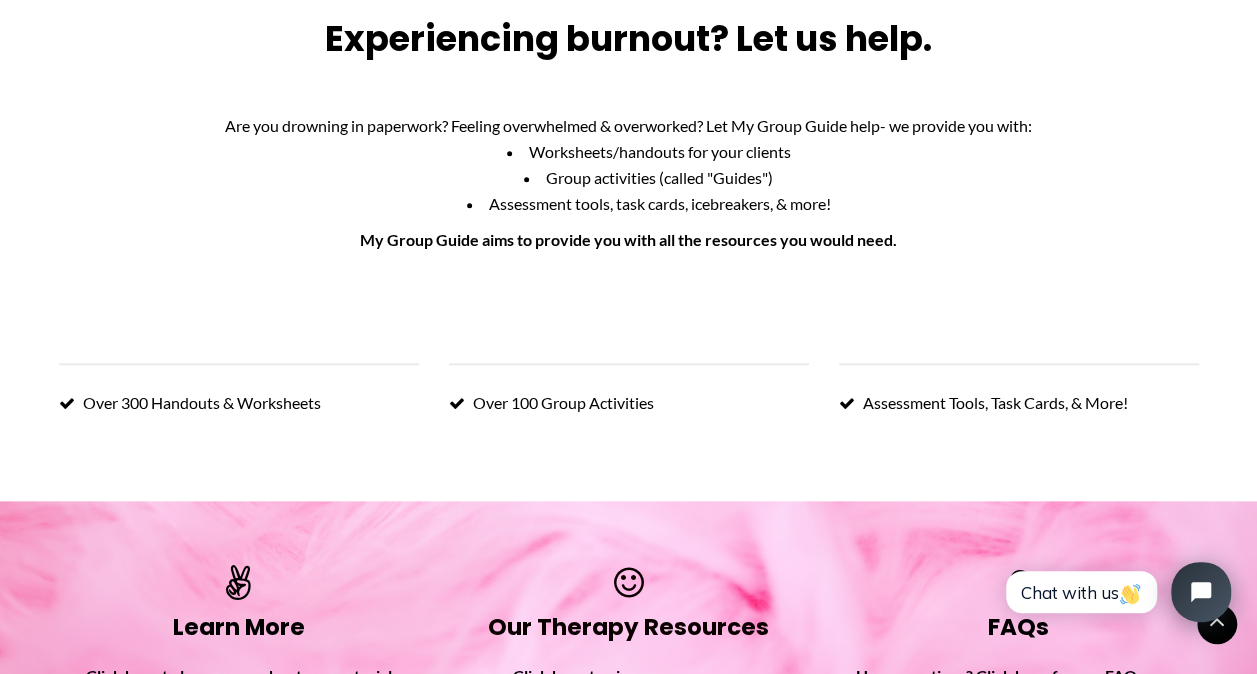 scroll, scrollTop: 846, scrollLeft: 0, axis: vertical 